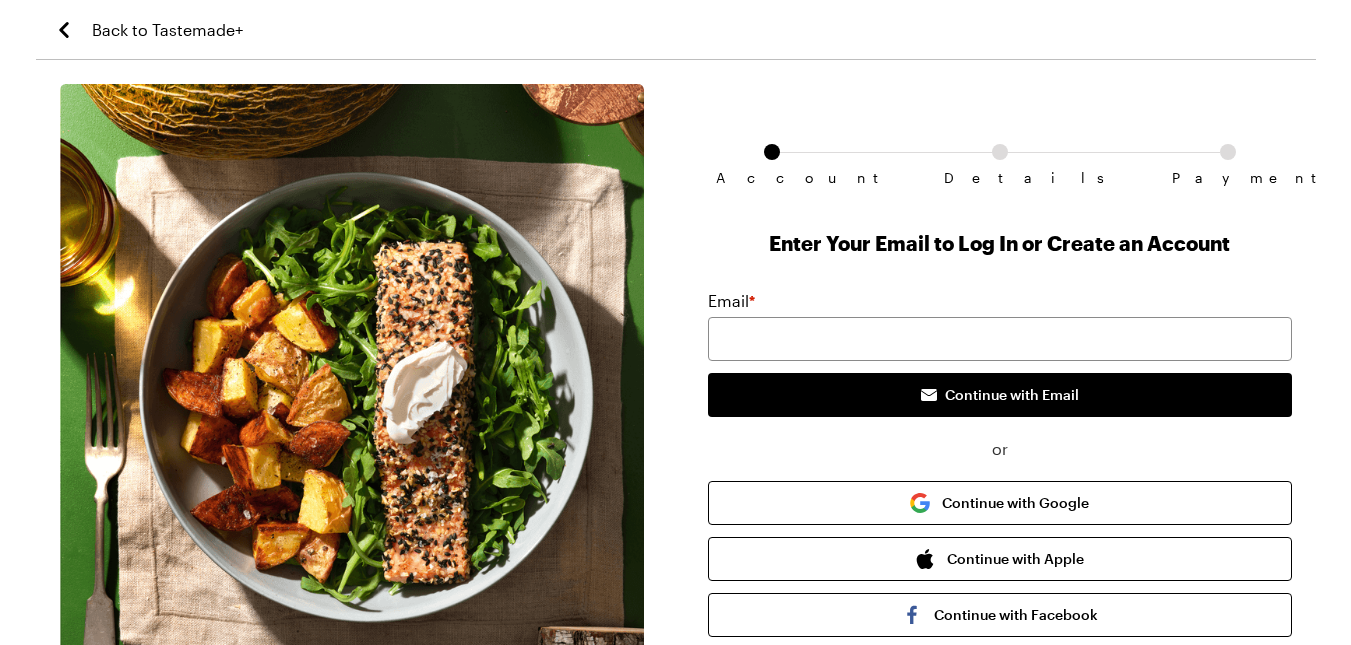 scroll, scrollTop: 0, scrollLeft: 0, axis: both 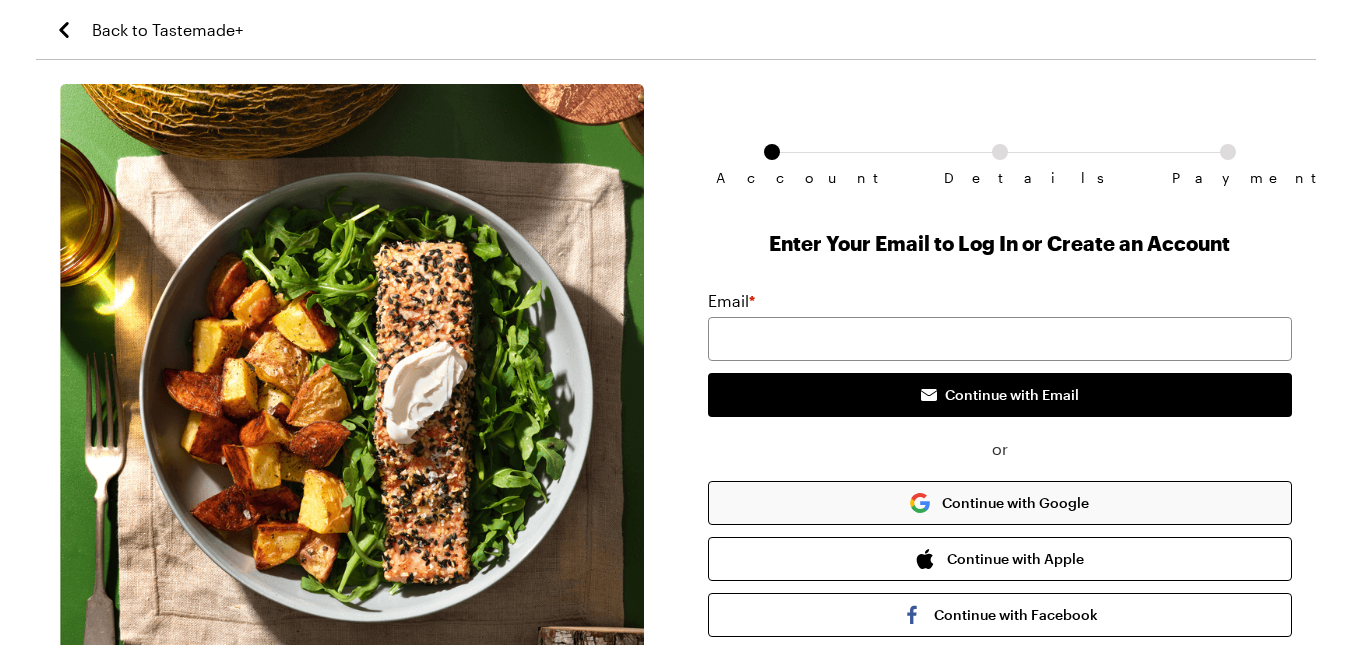 click on "Continue with Google" at bounding box center [1000, 503] 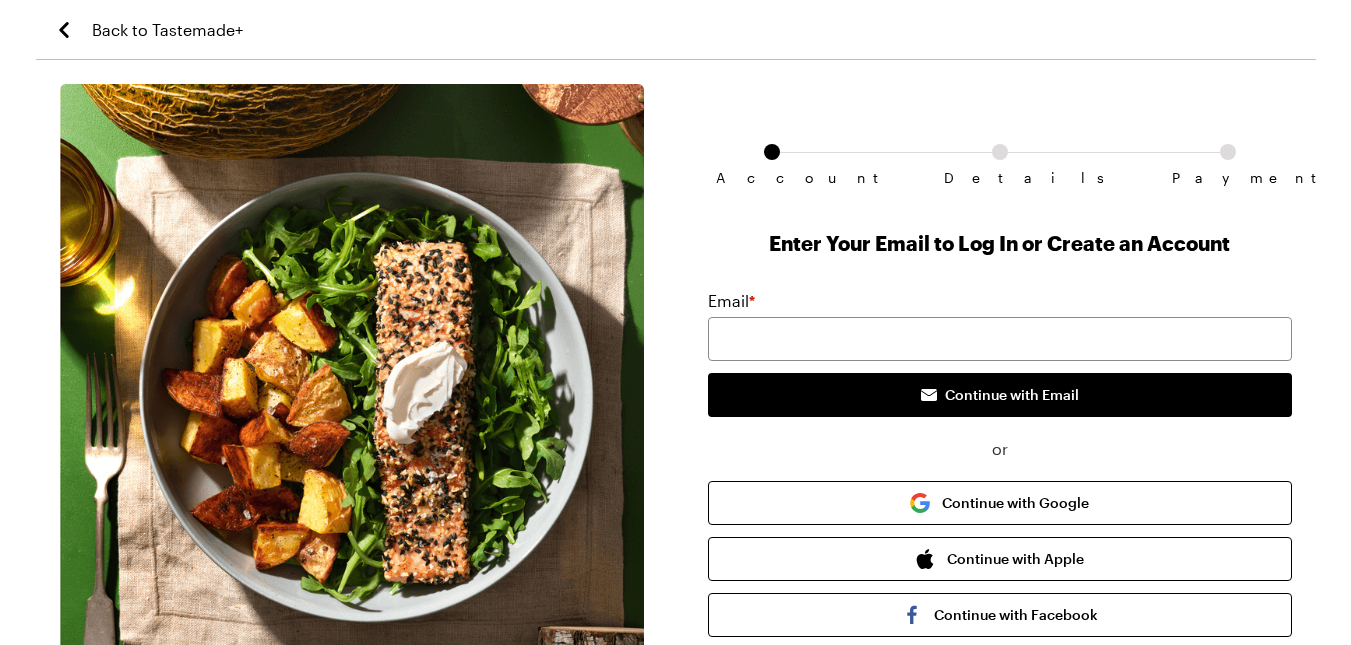 scroll, scrollTop: 0, scrollLeft: 0, axis: both 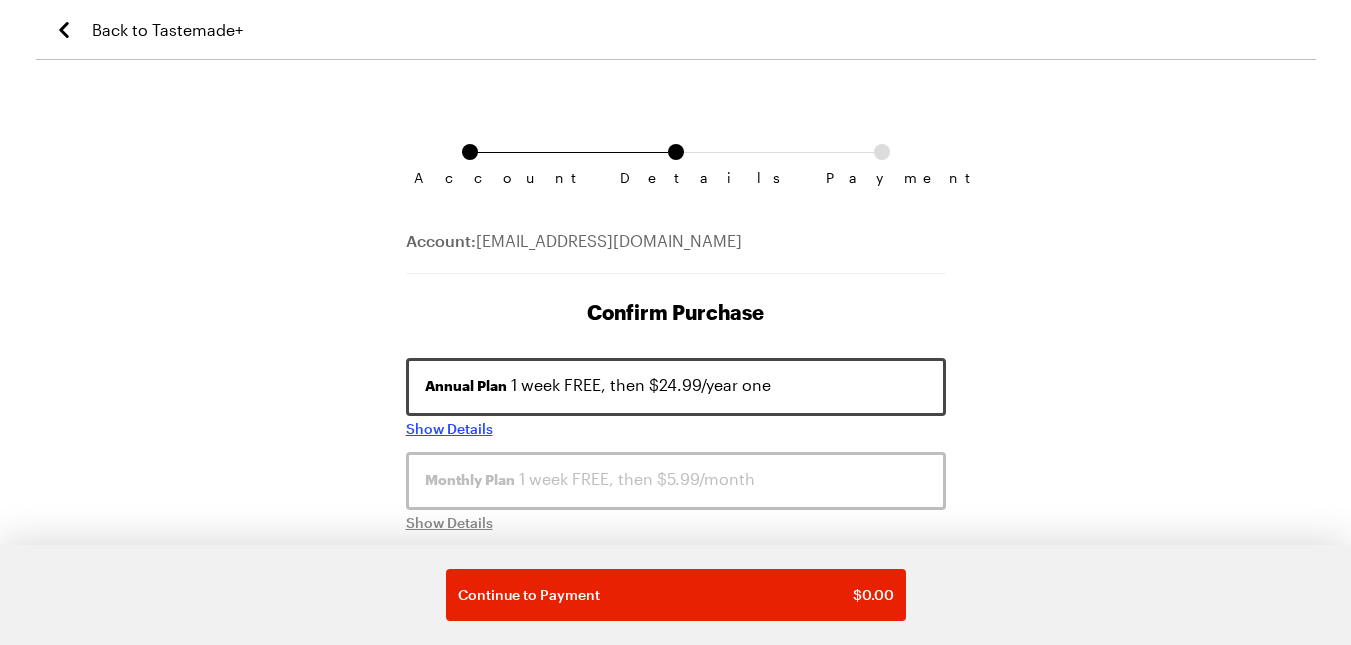 click on "Show Details" at bounding box center (449, 429) 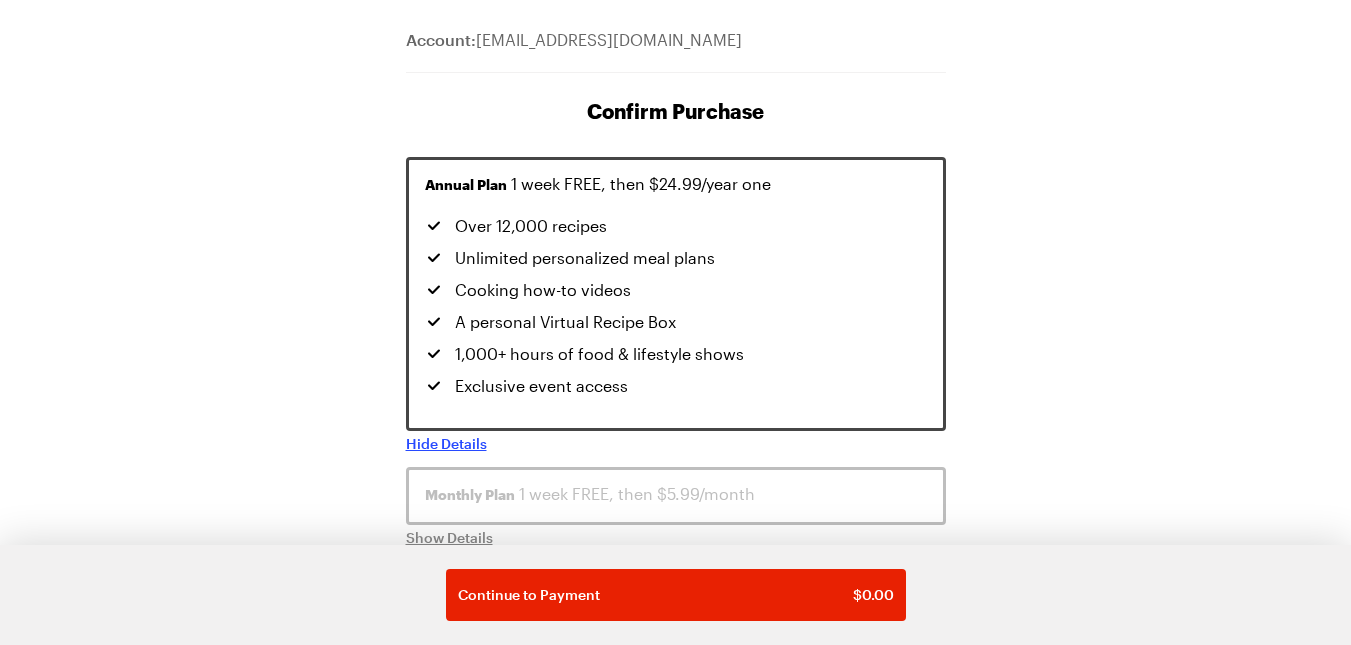 scroll, scrollTop: 204, scrollLeft: 0, axis: vertical 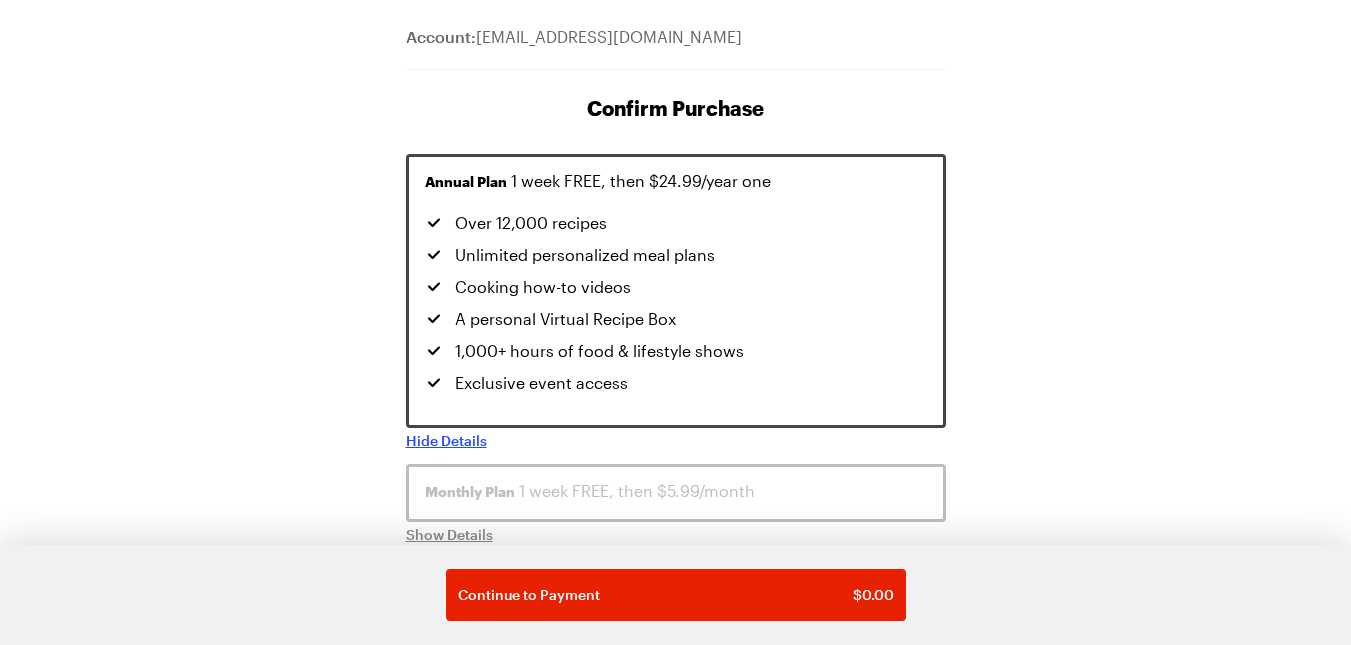 click on "Hide Details" at bounding box center (446, 441) 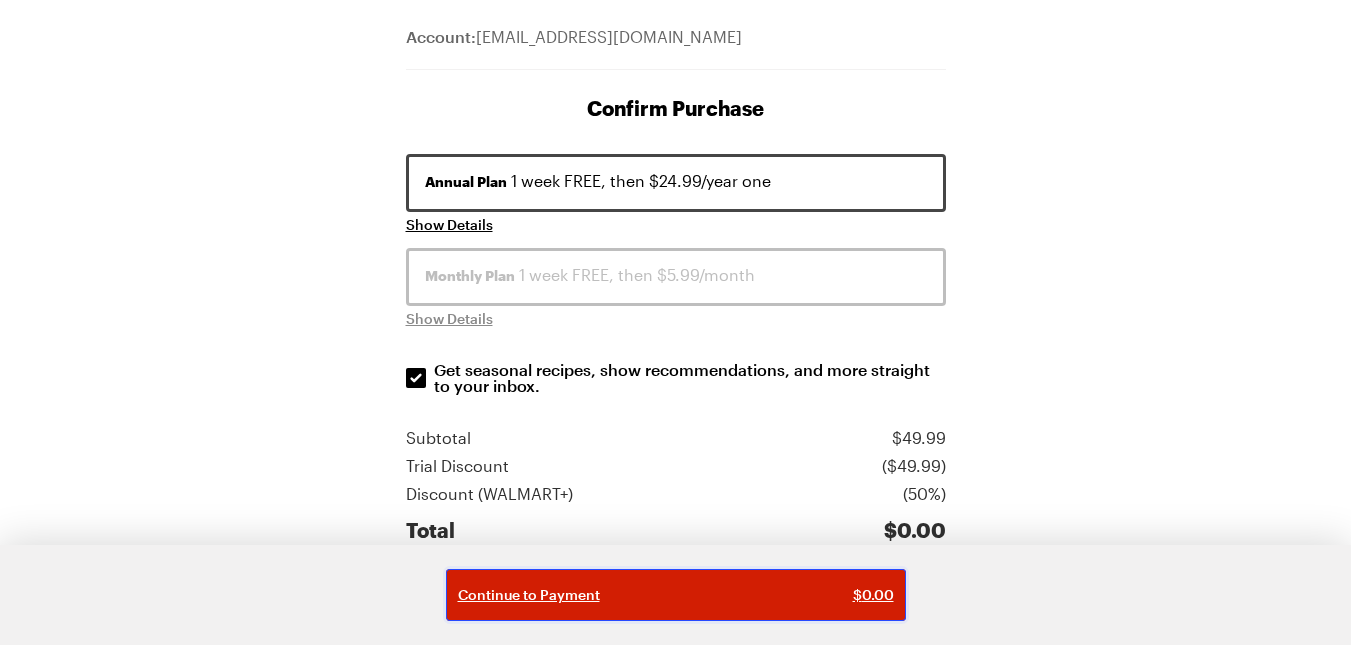 click on "Continue to Payment $ 0.00" at bounding box center [676, 595] 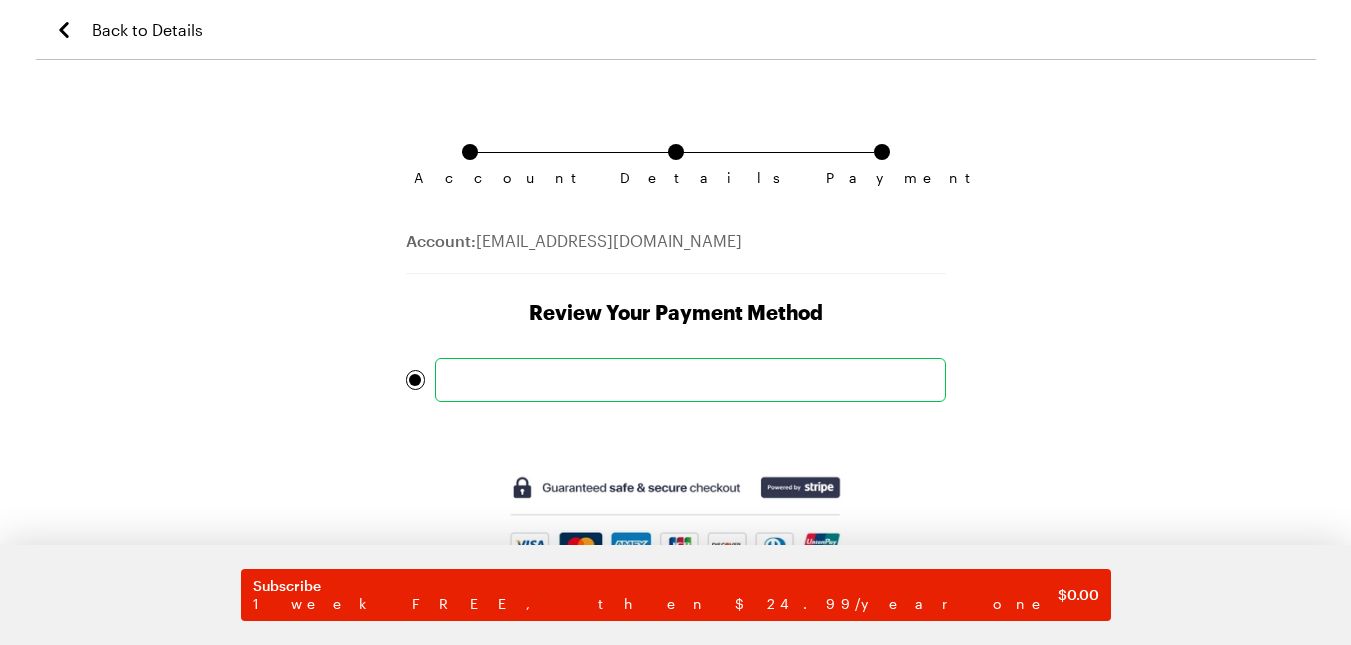 scroll, scrollTop: 87, scrollLeft: 0, axis: vertical 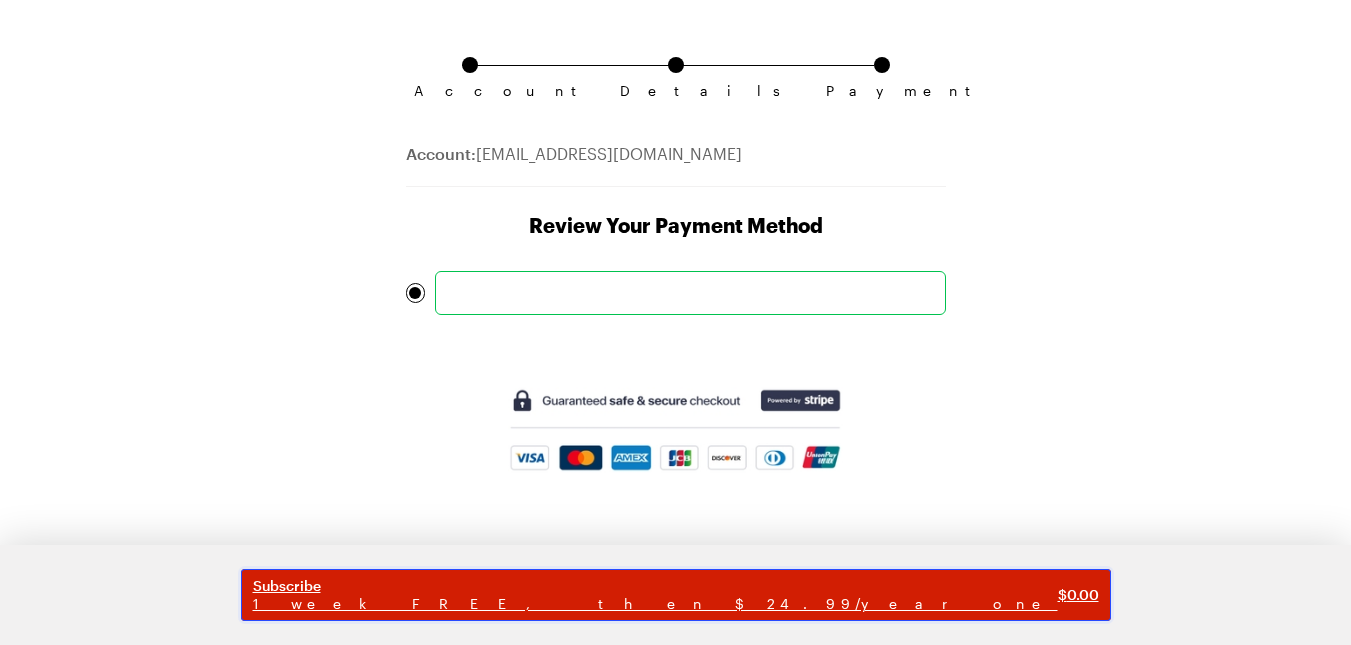 click on "1 week FREE, then $24.99/year one" at bounding box center (655, 604) 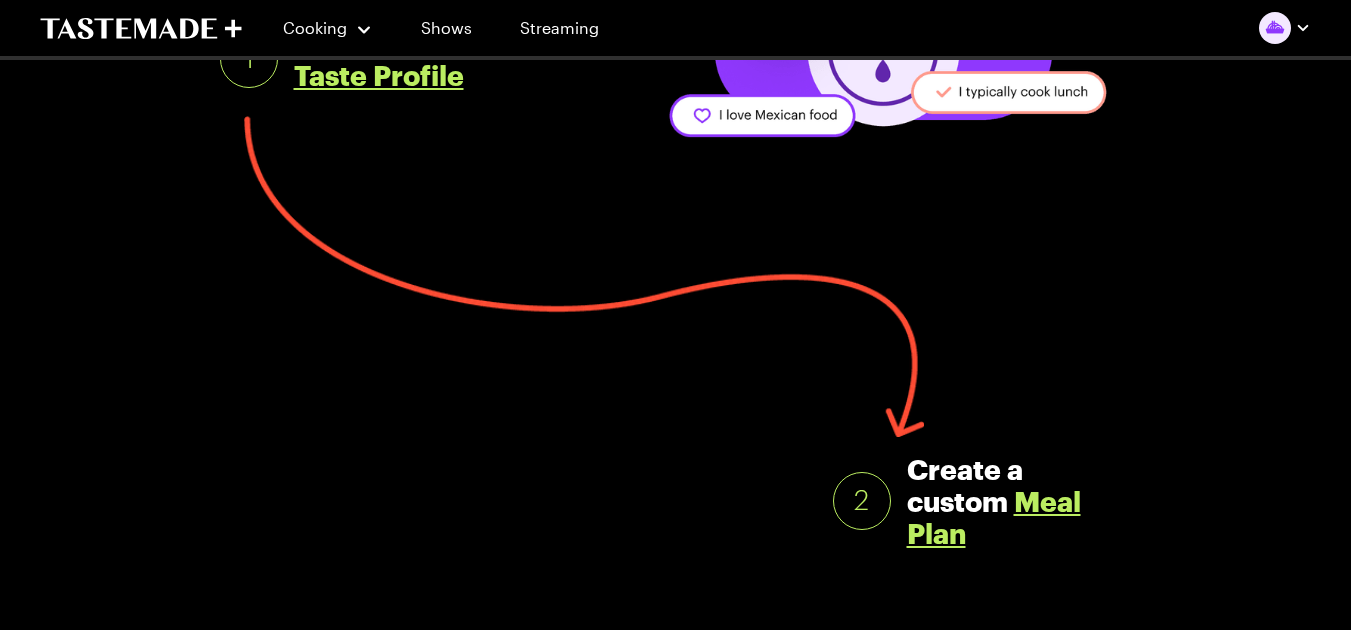 scroll, scrollTop: 169, scrollLeft: 0, axis: vertical 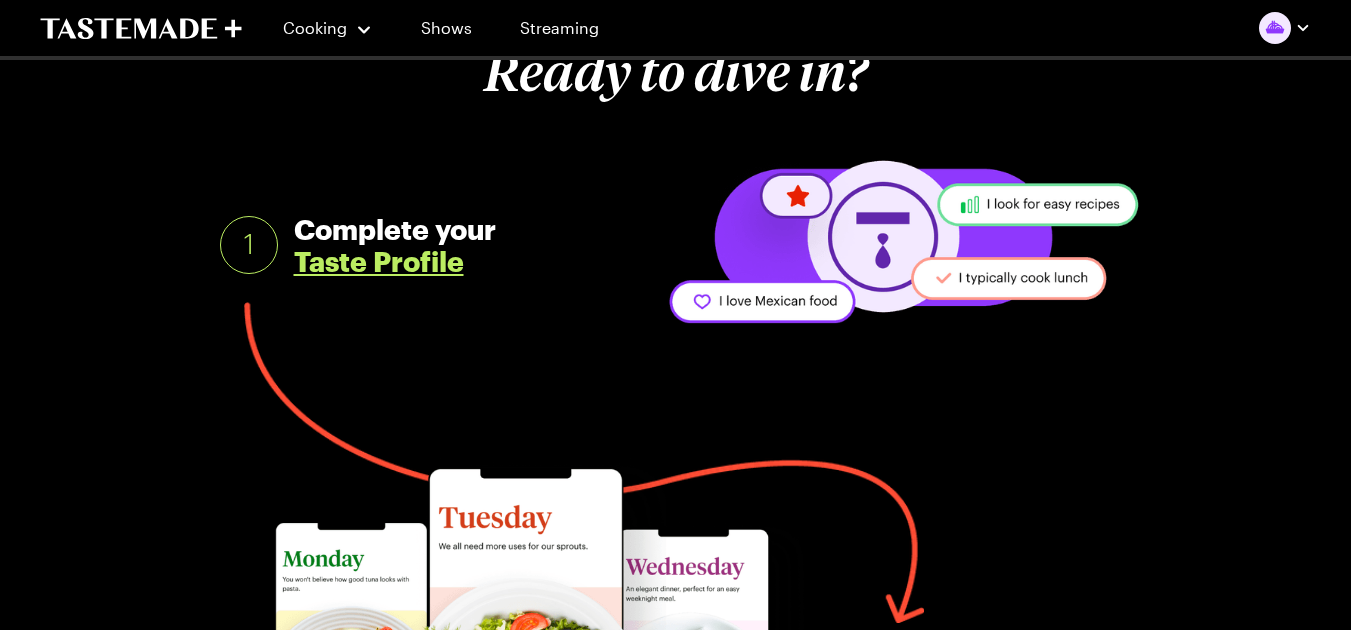 click on "Taste Profile" at bounding box center (379, 261) 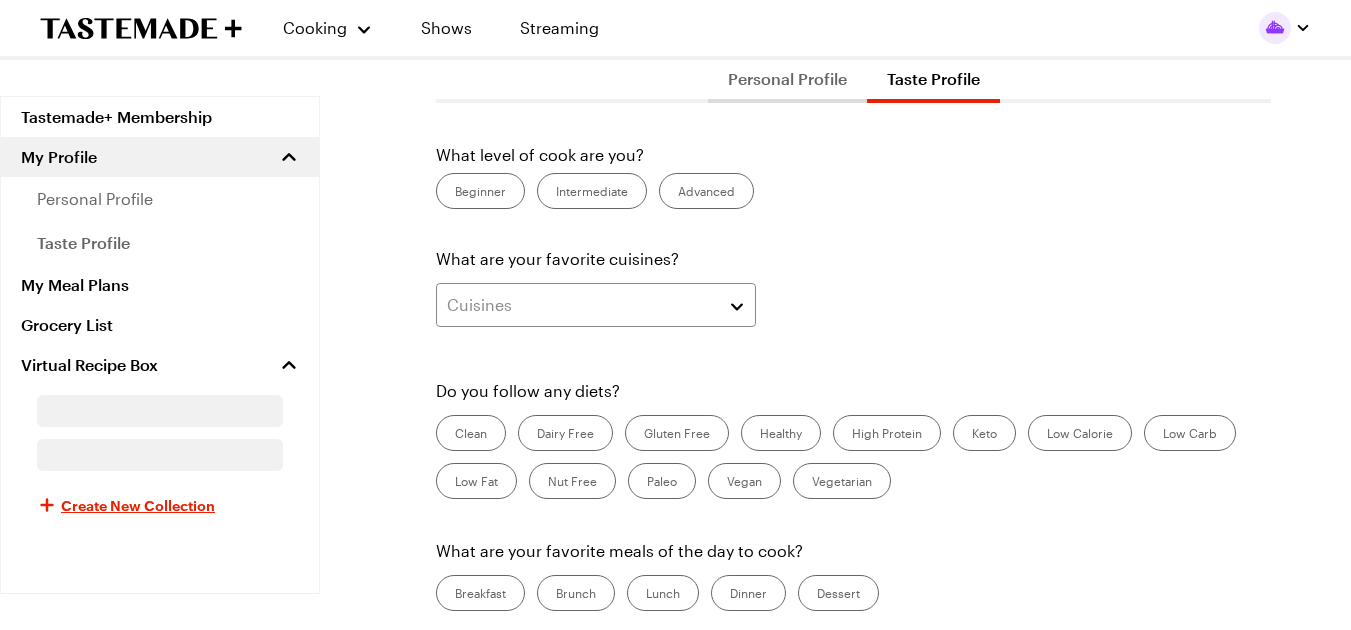 scroll, scrollTop: 0, scrollLeft: 0, axis: both 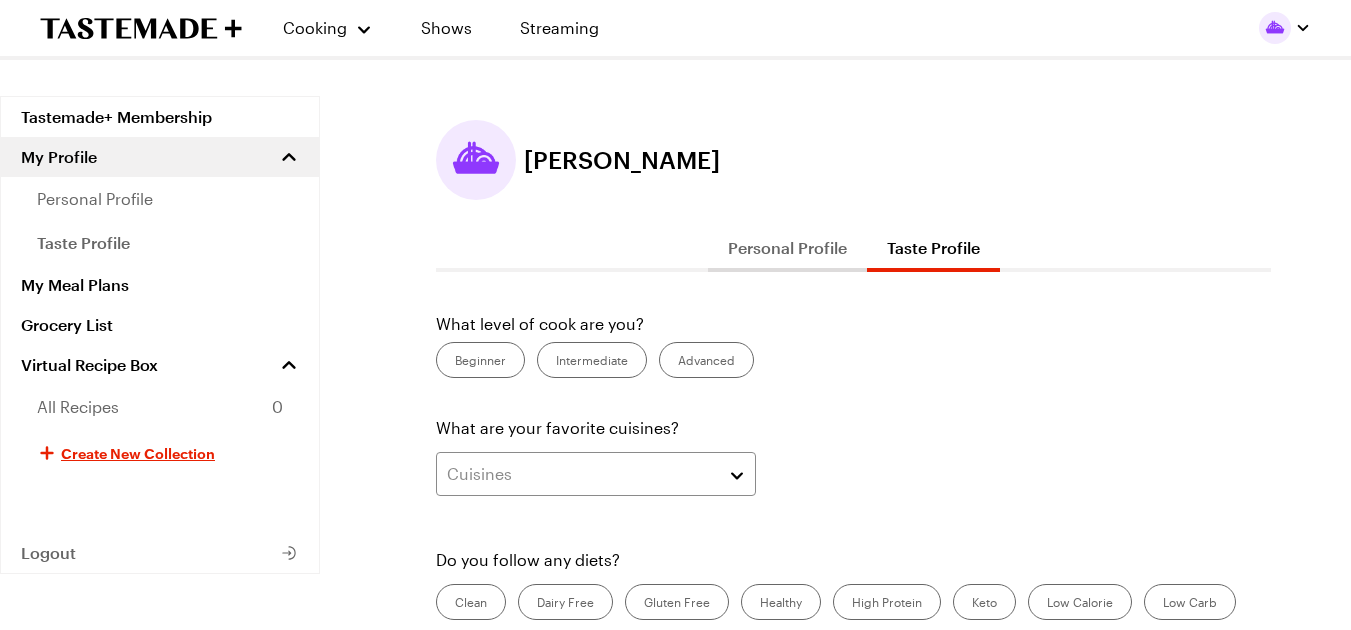 click on "Intermediate" at bounding box center [592, 360] 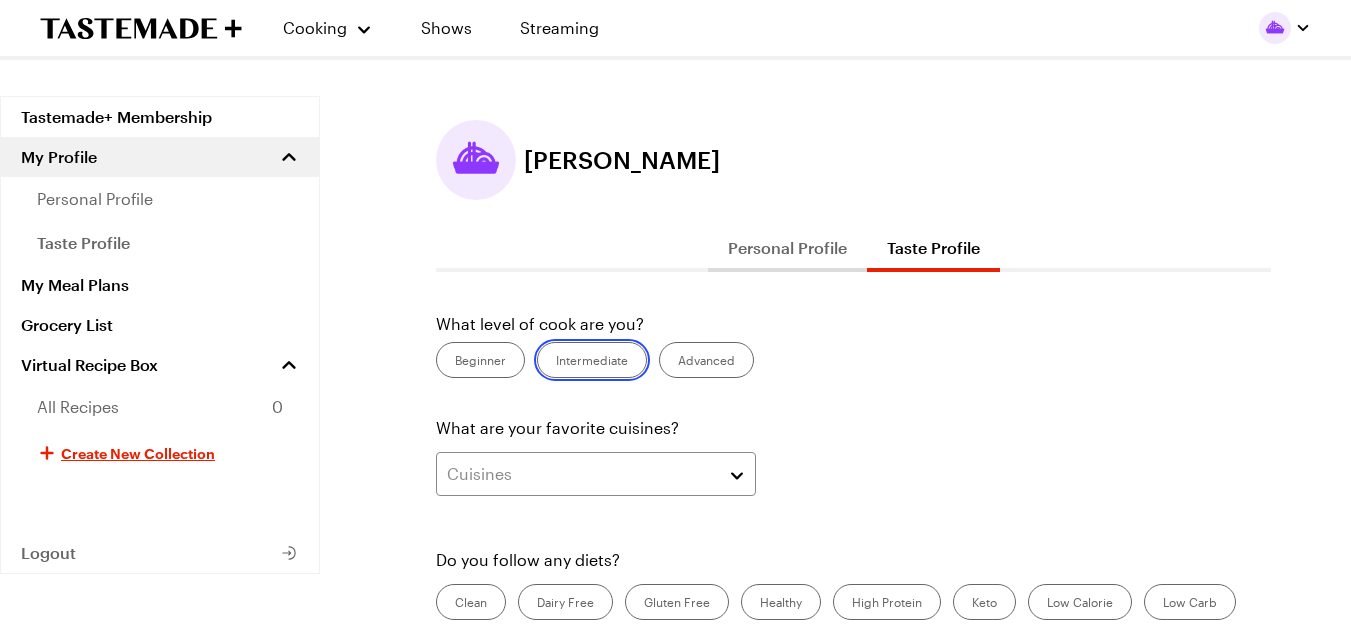 click on "Intermediate" at bounding box center (556, 362) 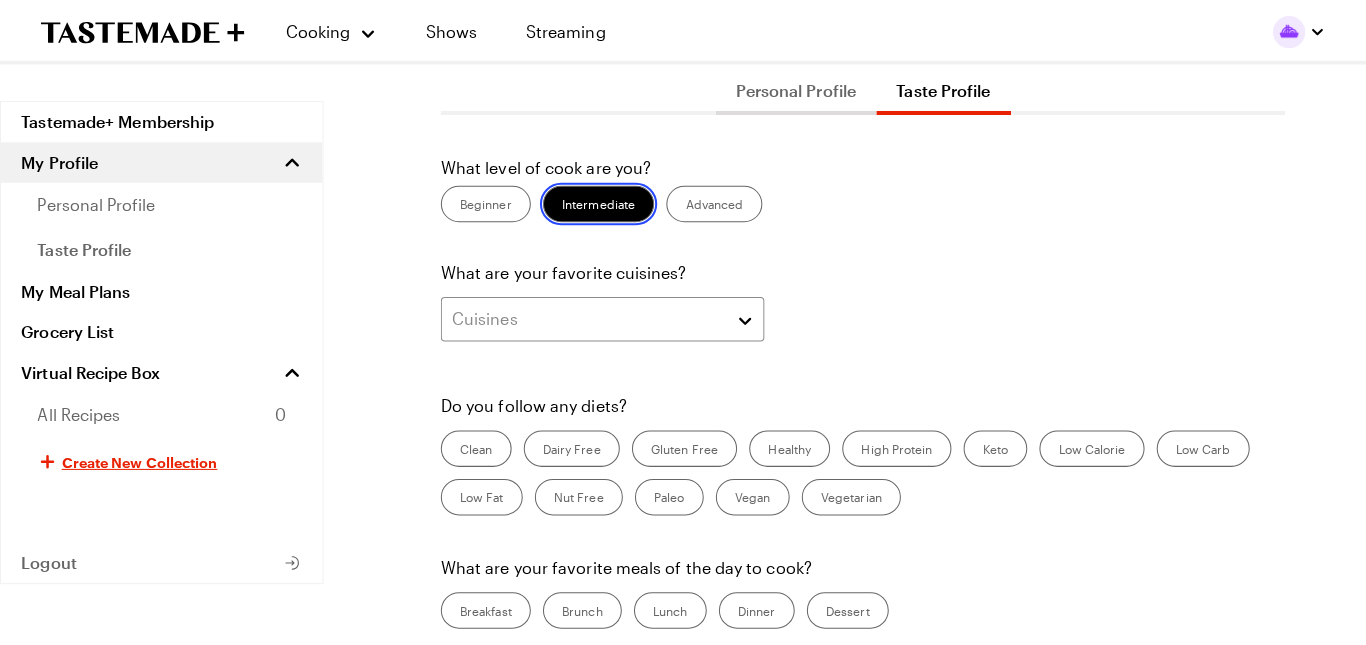 scroll, scrollTop: 293, scrollLeft: 0, axis: vertical 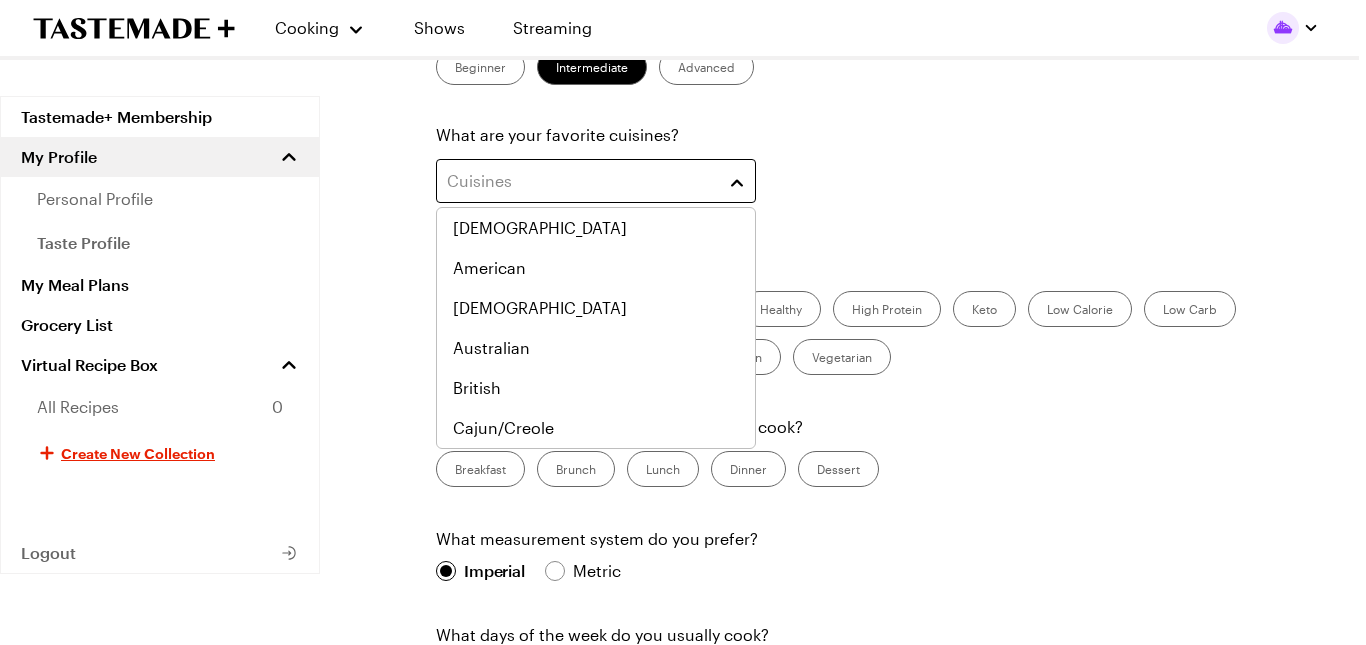 click on "Cuisines" at bounding box center [596, 181] 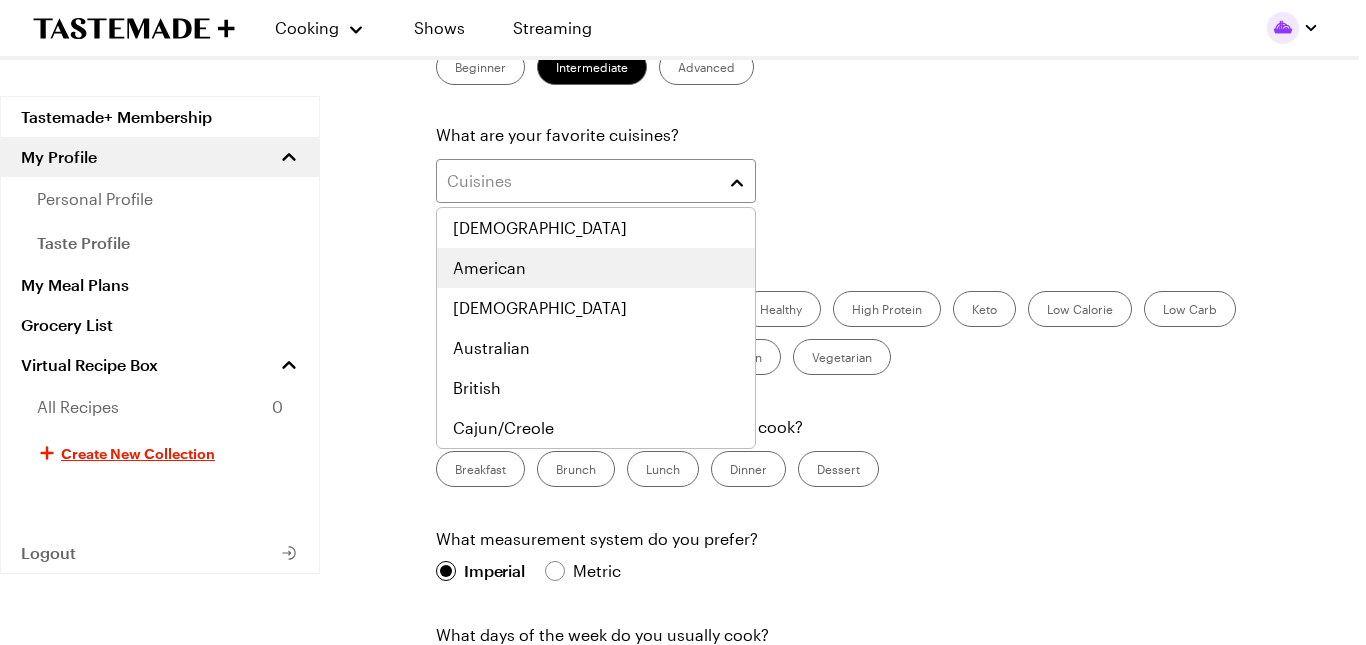 click on "American" at bounding box center [596, 268] 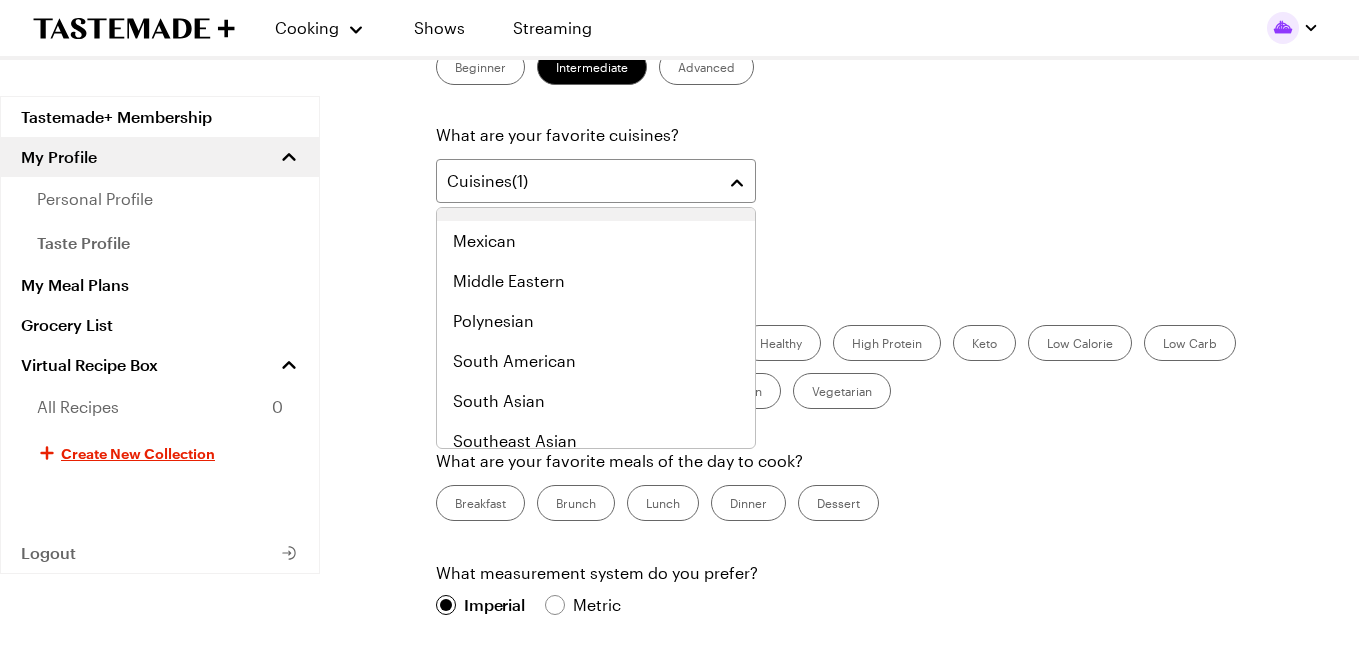 scroll, scrollTop: 909, scrollLeft: 0, axis: vertical 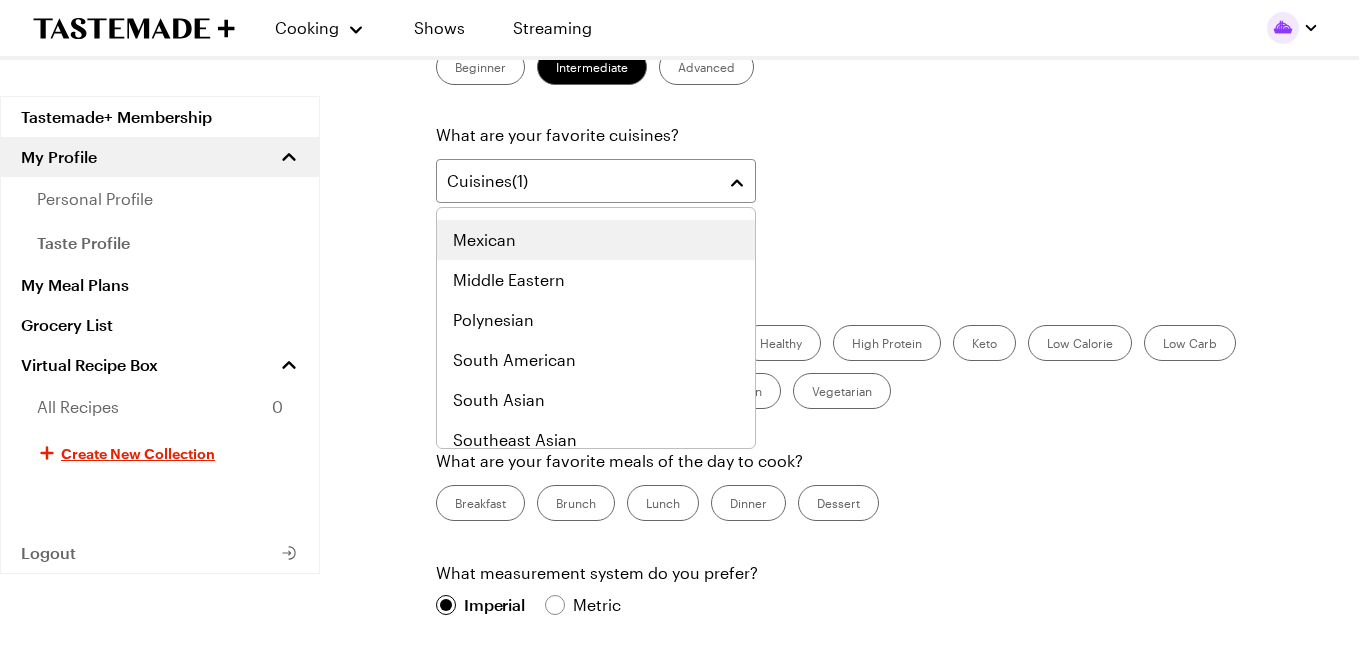 click on "Mexican" at bounding box center [484, 240] 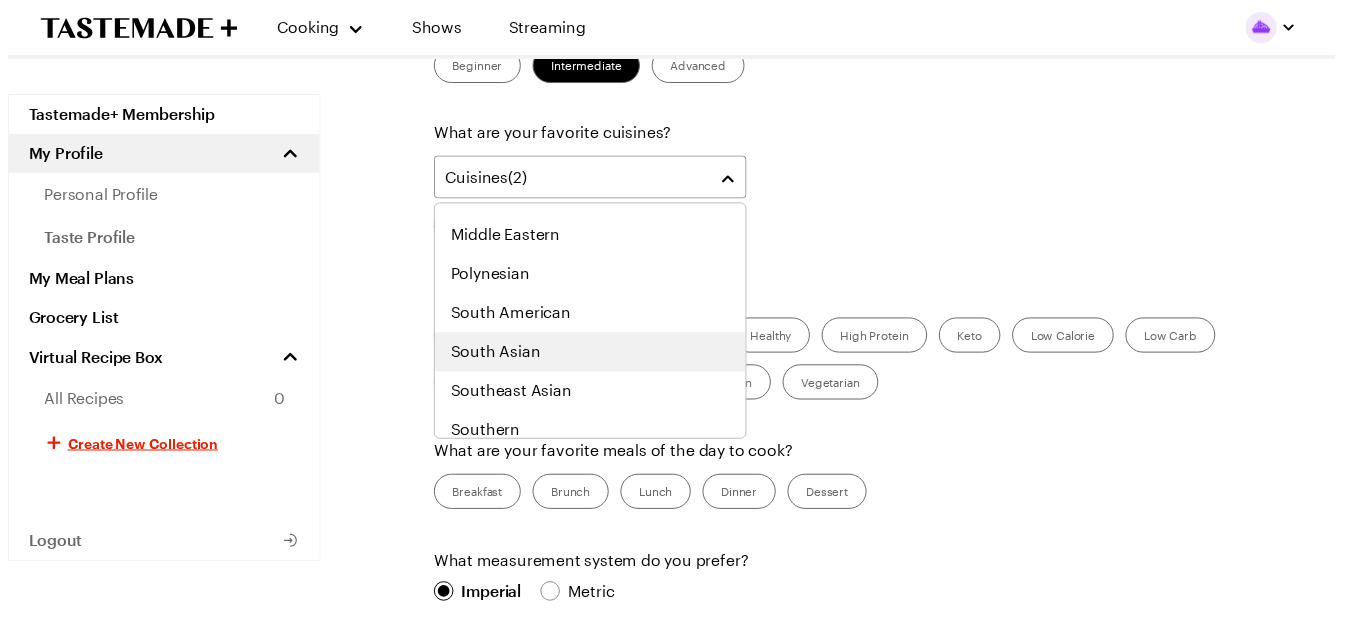 scroll, scrollTop: 1041, scrollLeft: 0, axis: vertical 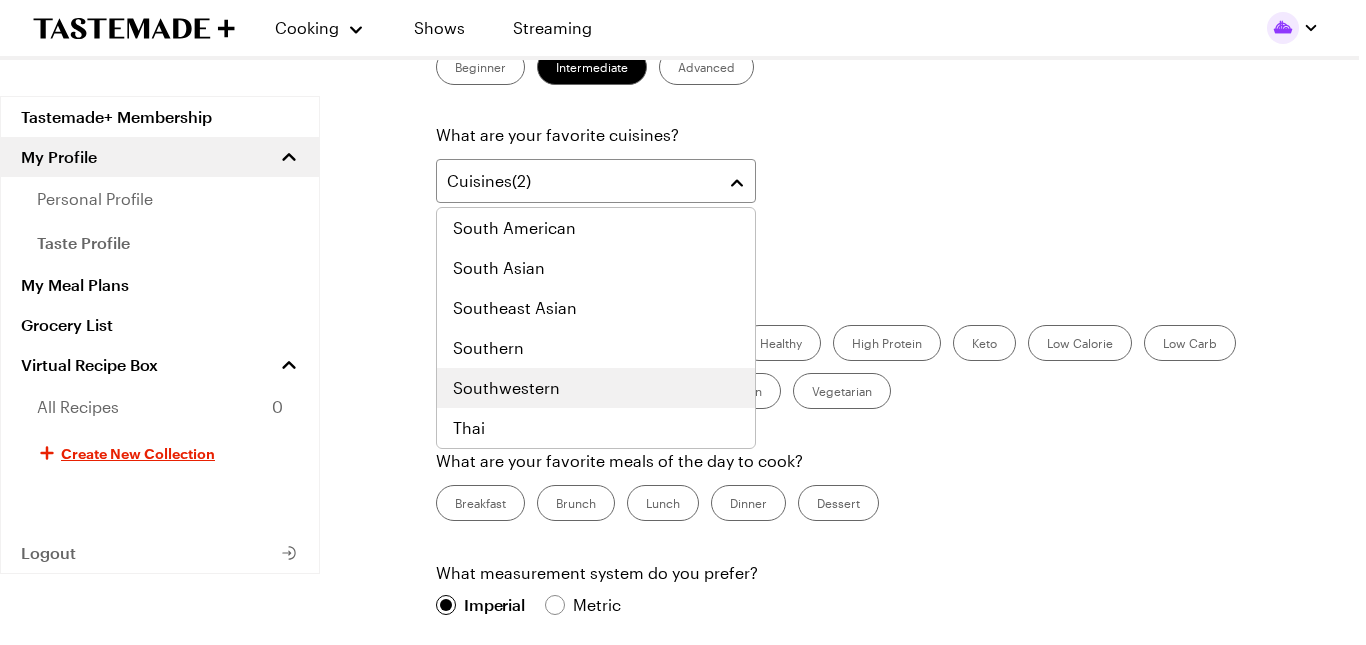 click on "Southwestern" at bounding box center (596, 388) 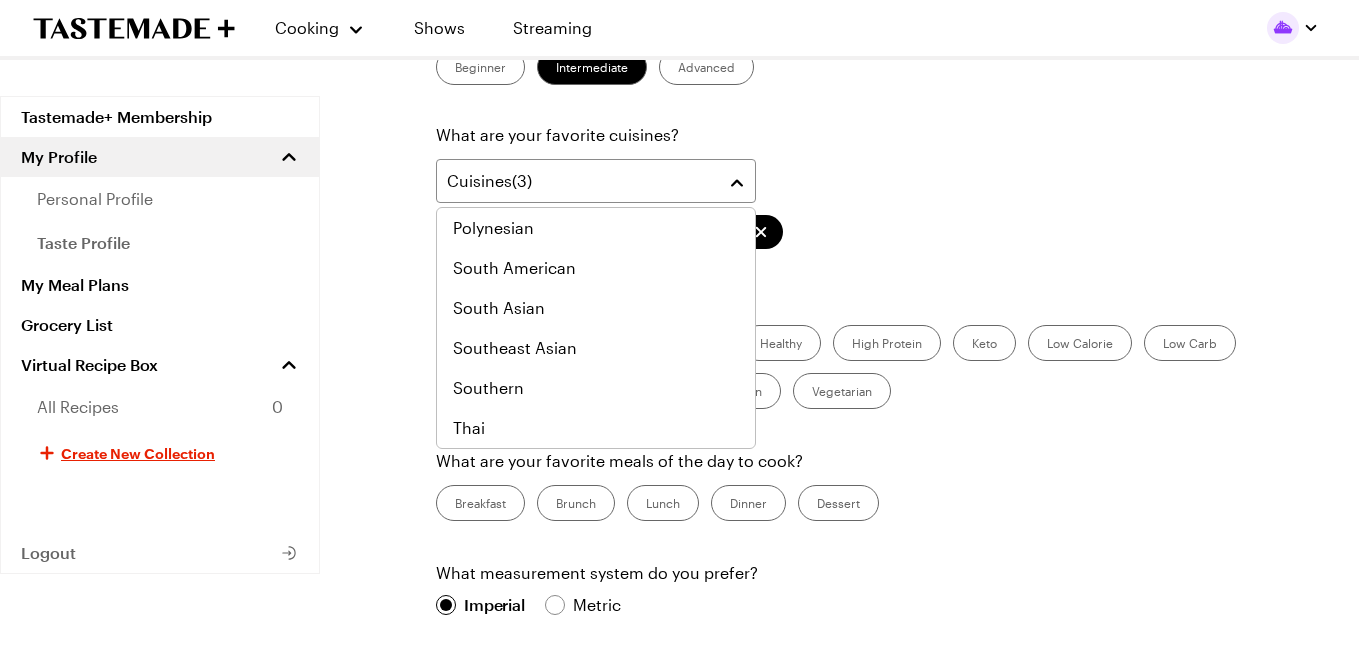 click on "What level of cook are you? Beginner Intermediate Advanced What are your favorite cuisines? Cuisines  ( 3 ) [DEMOGRAPHIC_DATA] Southwestern Do you follow any diets? Clean Dairy Free Gluten Free Healthy High Protein Keto Low Calorie Low Carb Low Fat Nut Free Paleo Vegan Vegetarian What are your favorite meals of the day to cook? Breakfast Brunch Lunch Dinner Dessert What measurement system do you prefer? Imperial Imperial Metric Metric What days of the week do you usually cook? Mon Tue Wed Thu Fri Sat Sun How many people do you usually cook for? 1 2 3 4 5 6 7 8 9 10 Cancel Save Changes" at bounding box center (853, 512) 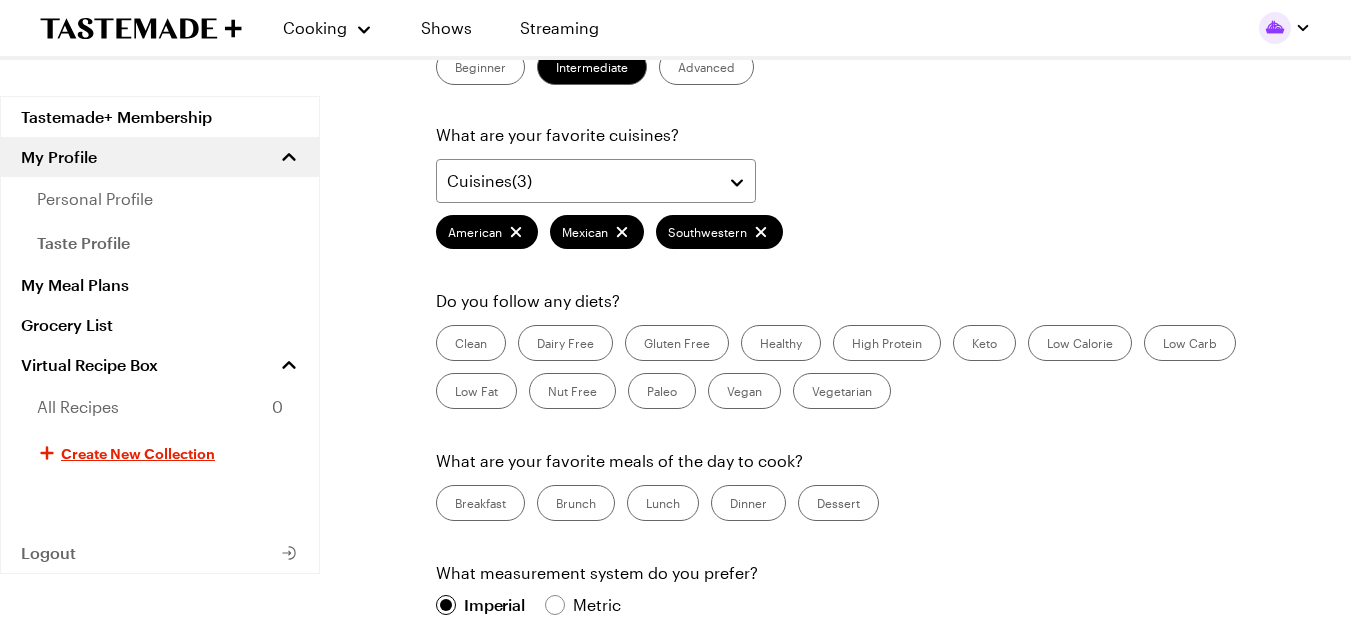 click on "Healthy" at bounding box center [781, 343] 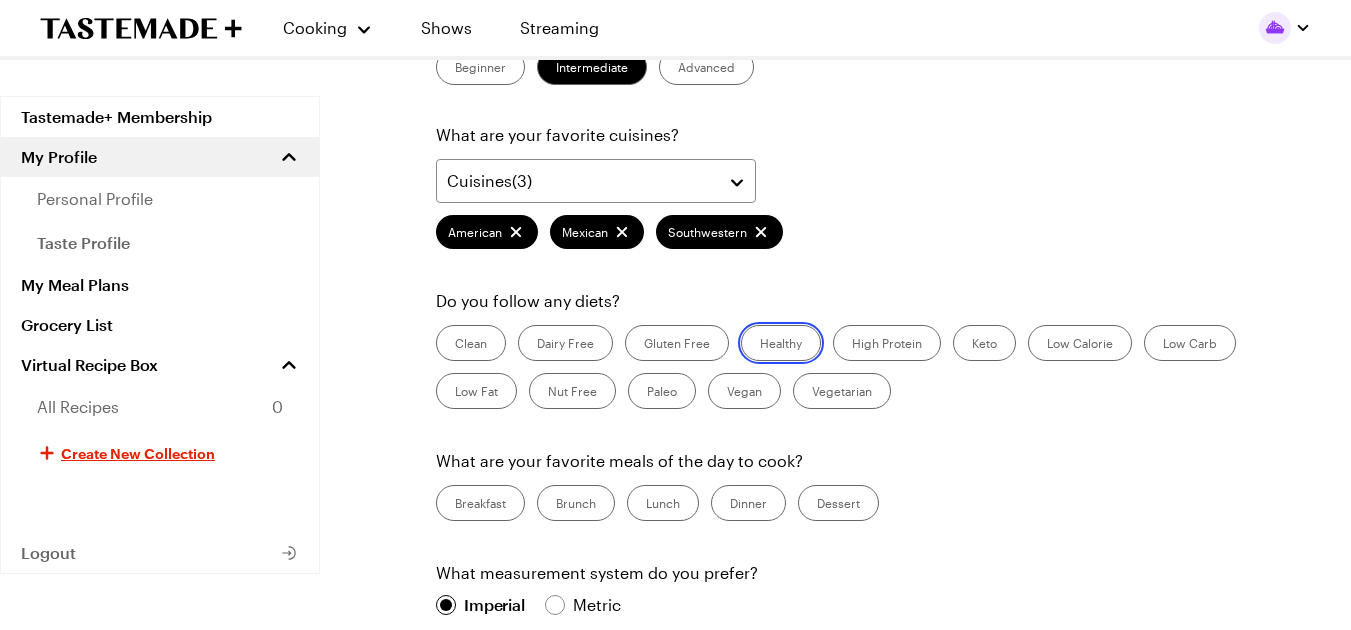 click on "Healthy" at bounding box center [760, 345] 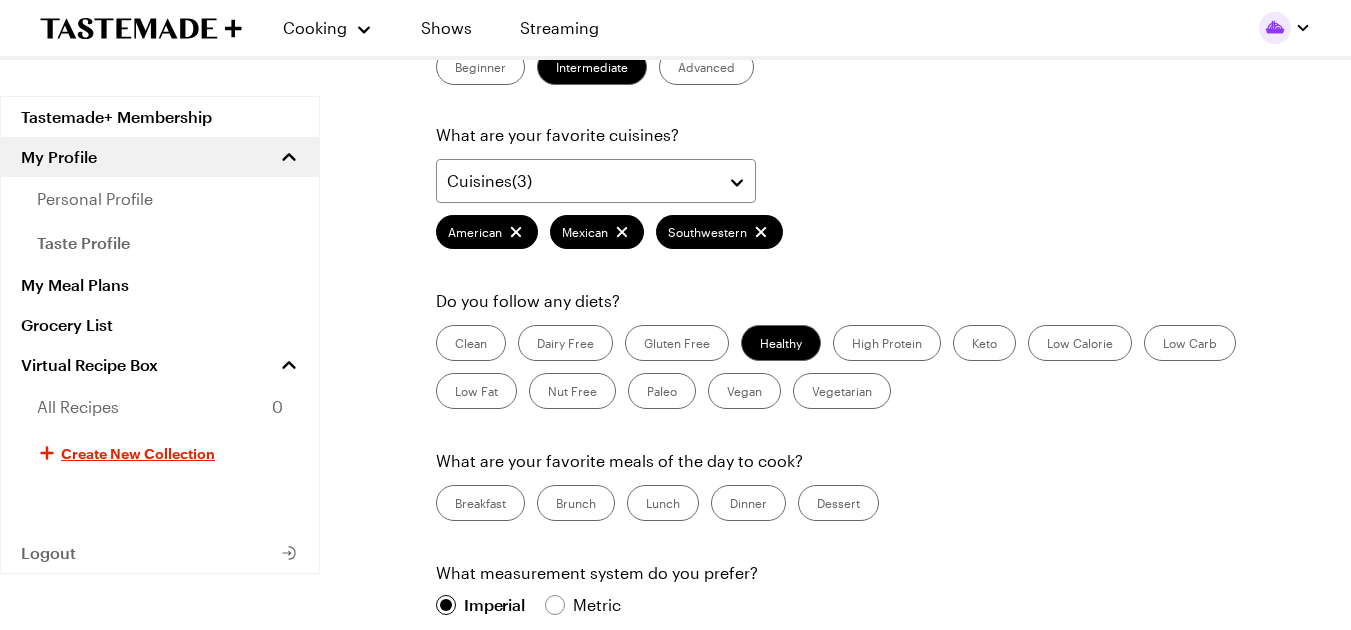 click on "High Protein" at bounding box center [887, 343] 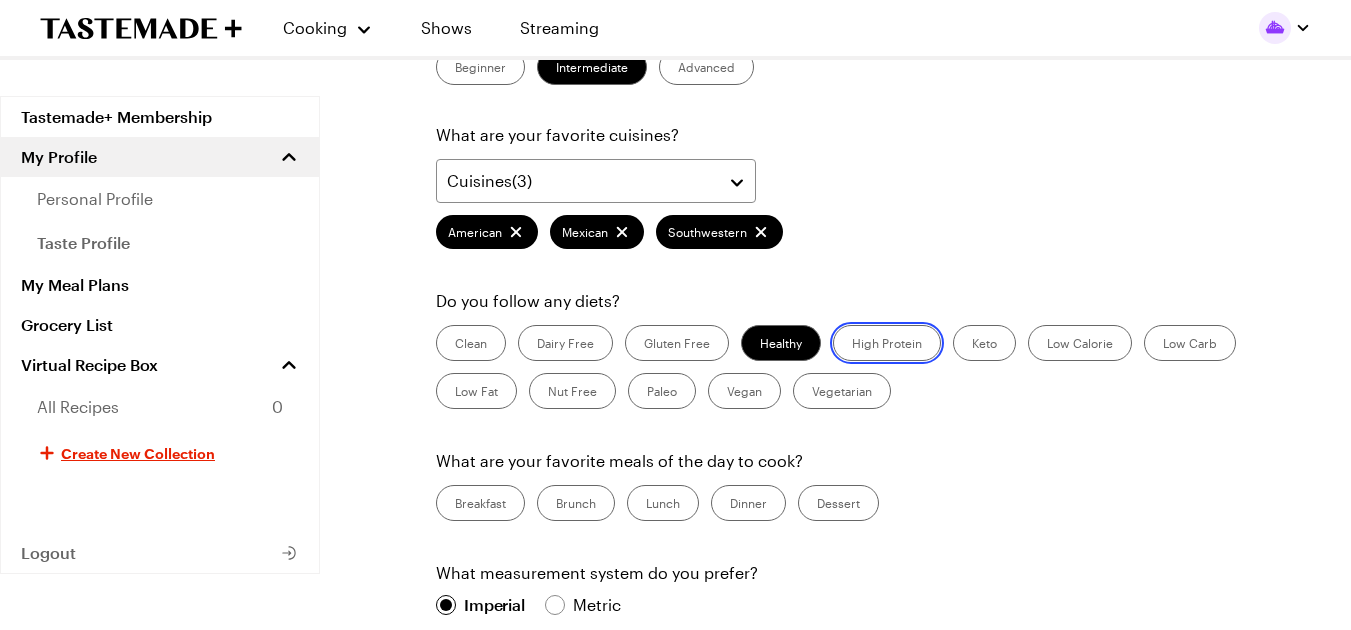 click on "High Protein" at bounding box center [852, 345] 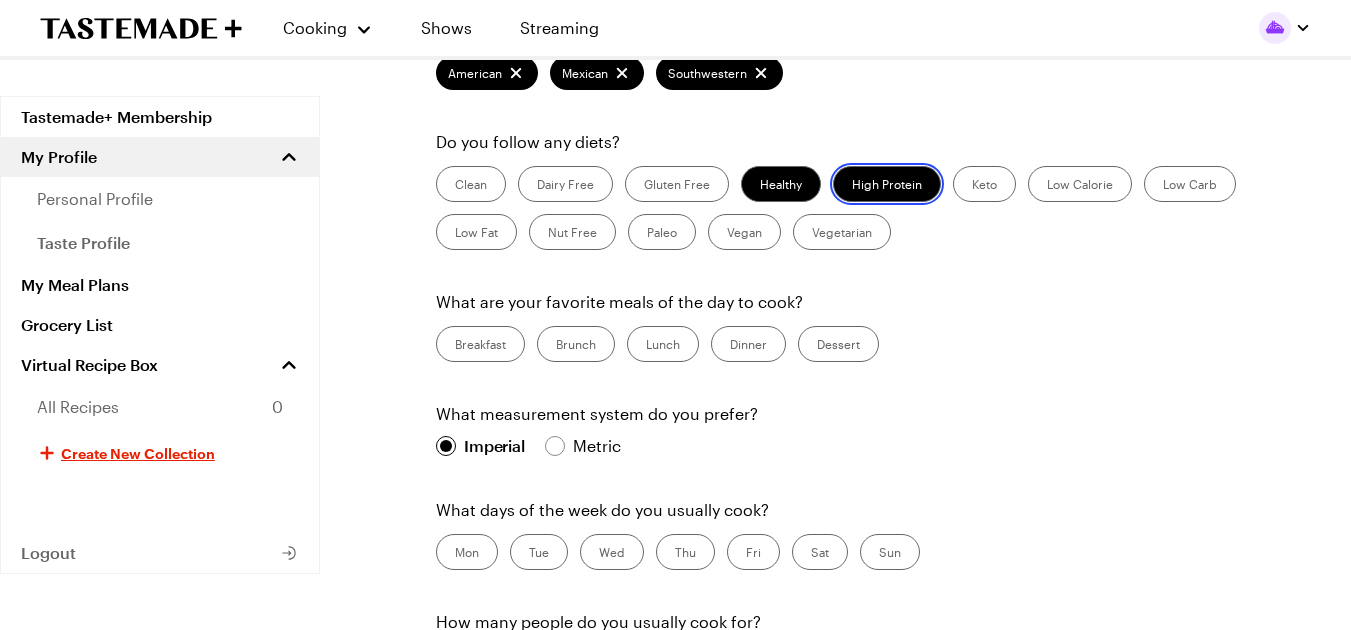 scroll, scrollTop: 453, scrollLeft: 0, axis: vertical 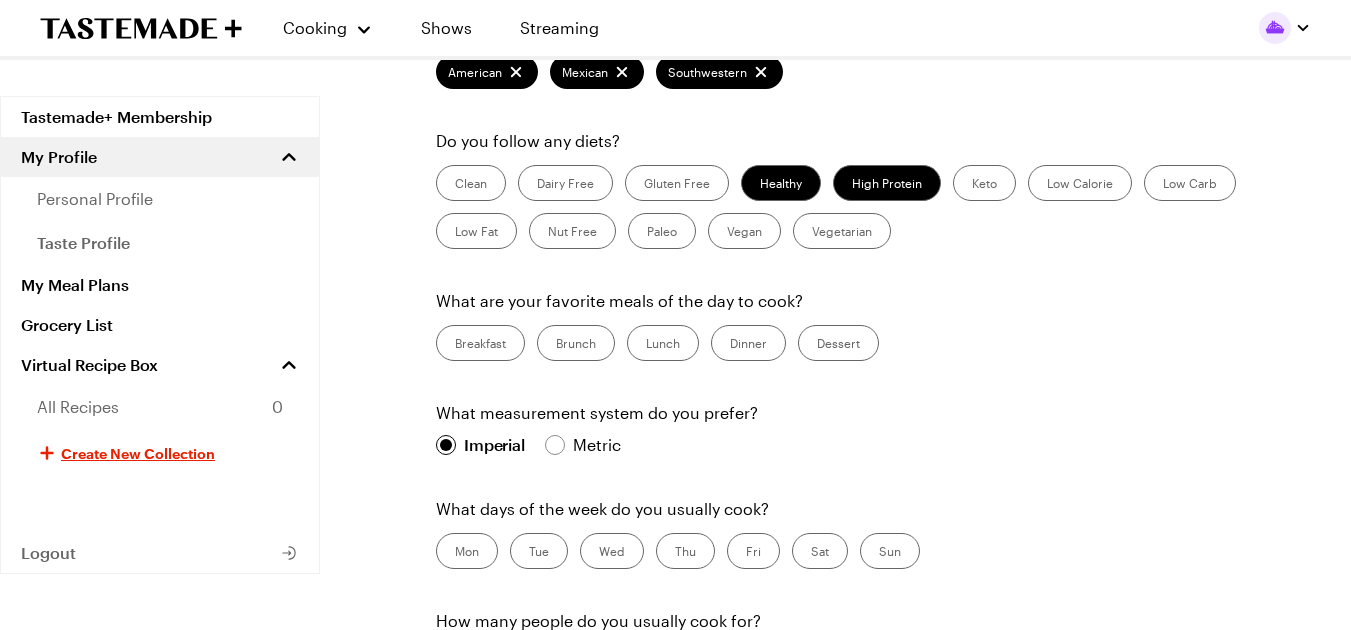 click on "Dinner" at bounding box center (748, 343) 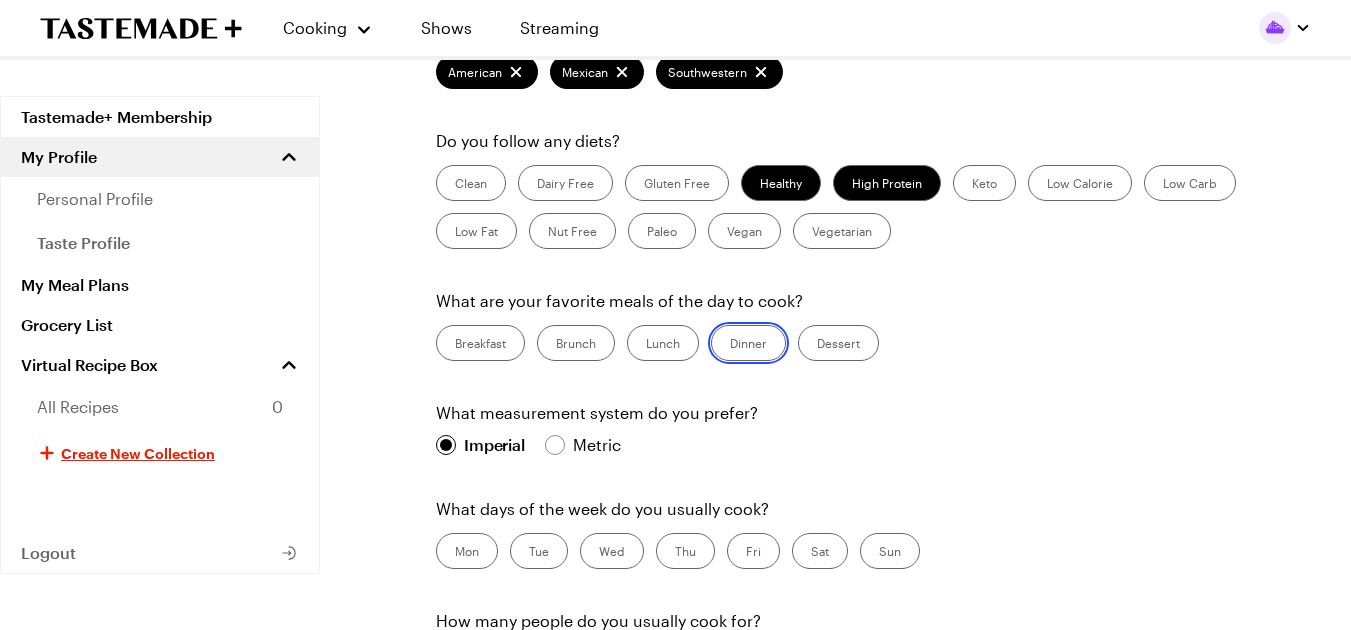 click on "Dinner" at bounding box center (730, 345) 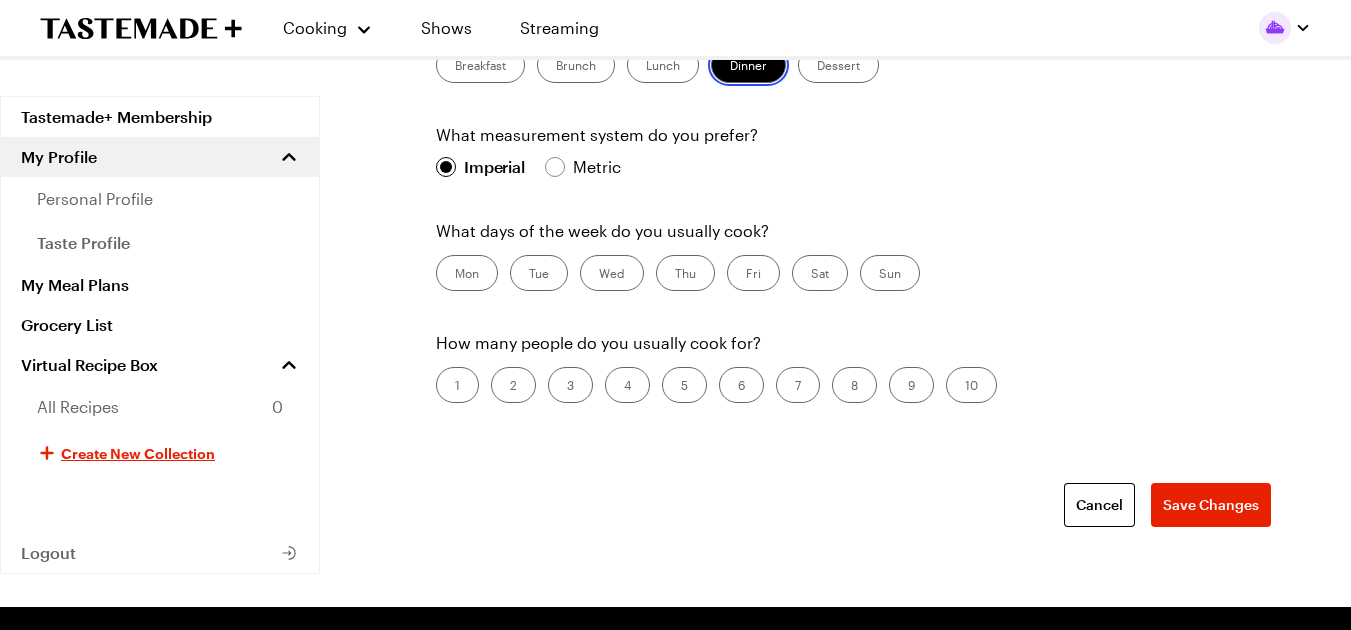 scroll, scrollTop: 750, scrollLeft: 0, axis: vertical 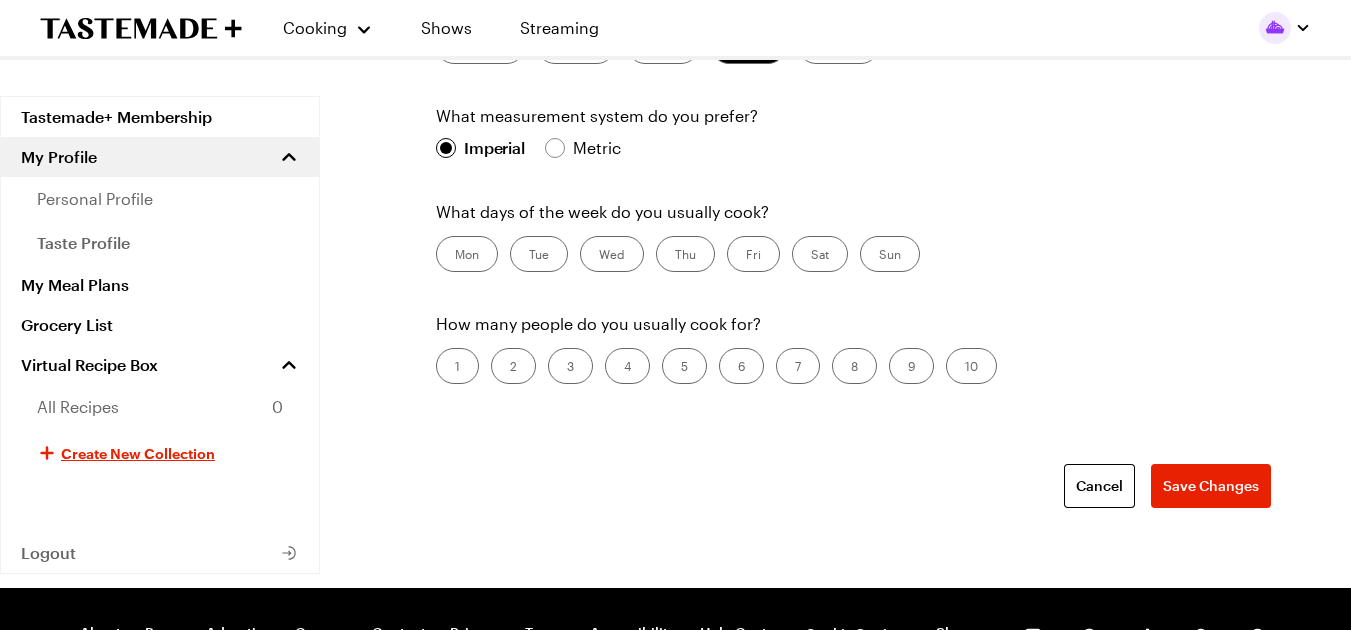 click on "Mon" at bounding box center (467, 254) 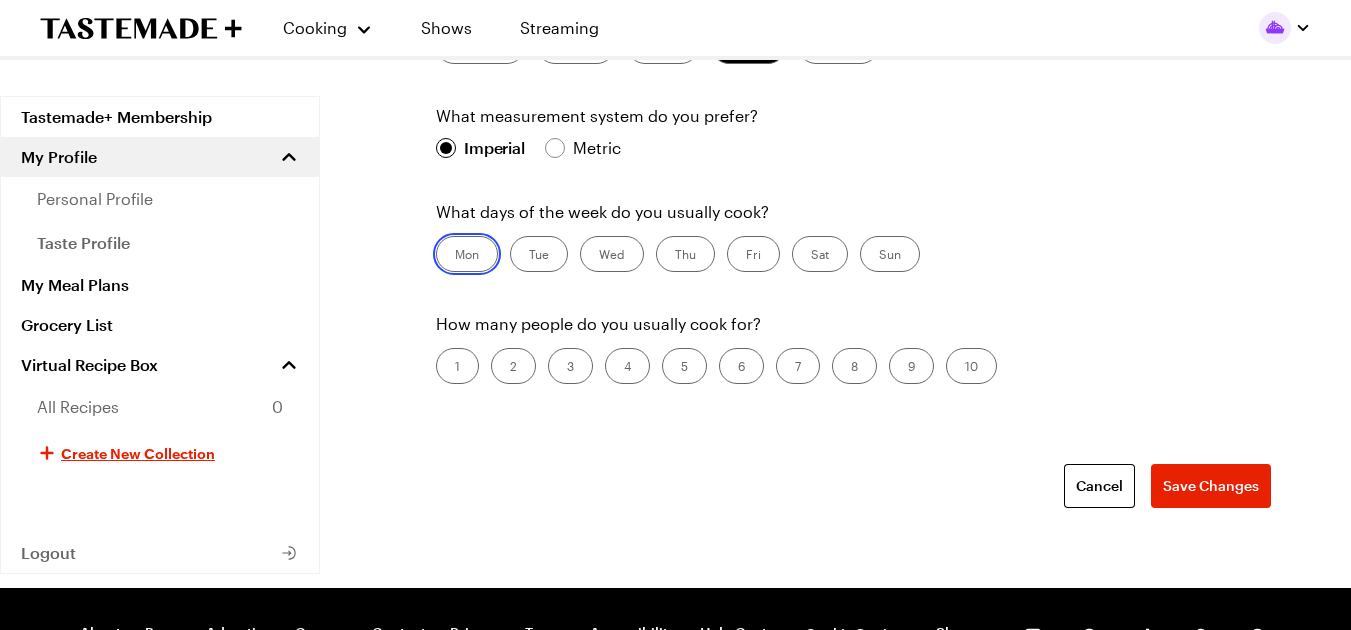 click on "Mon" at bounding box center (455, 256) 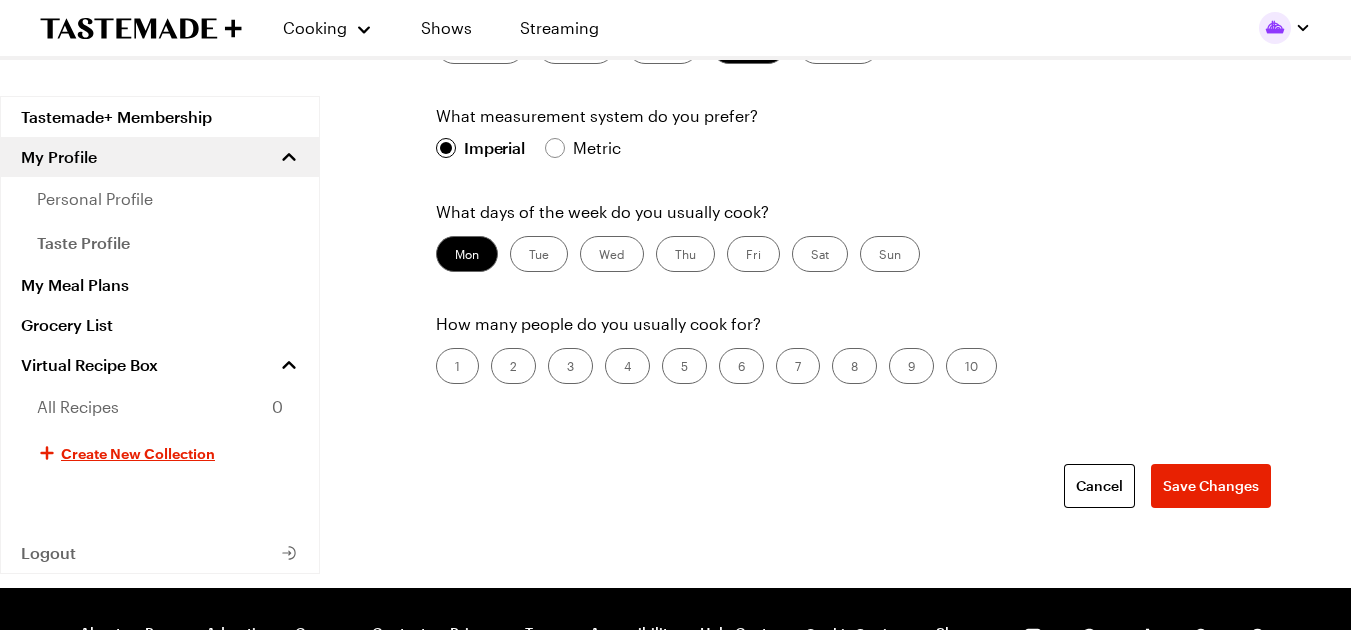 click on "Tue" at bounding box center (539, 254) 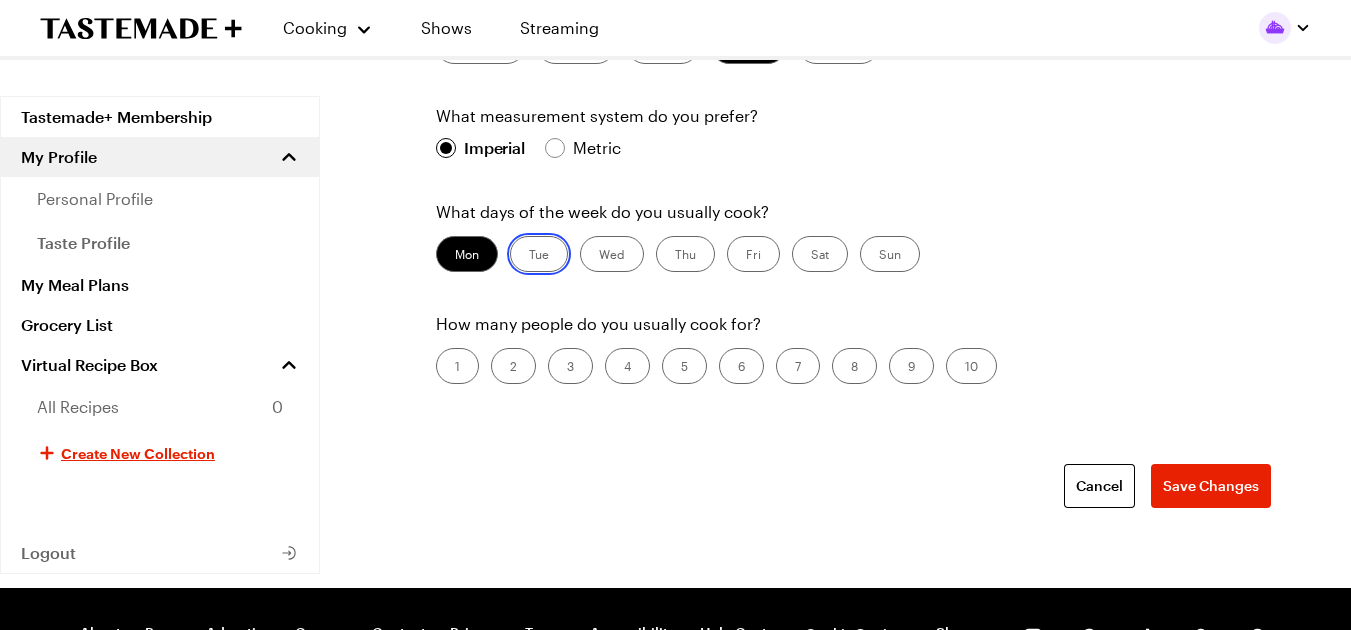click on "Tue" at bounding box center [529, 256] 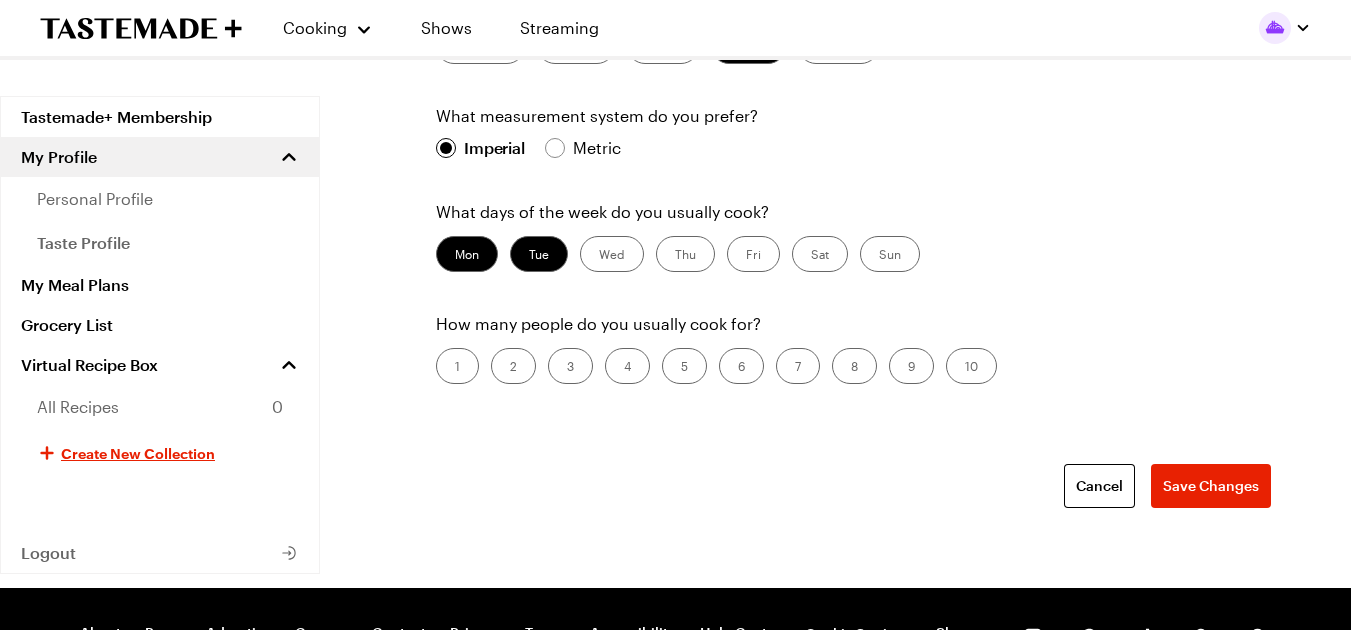 click on "Wed" at bounding box center [612, 254] 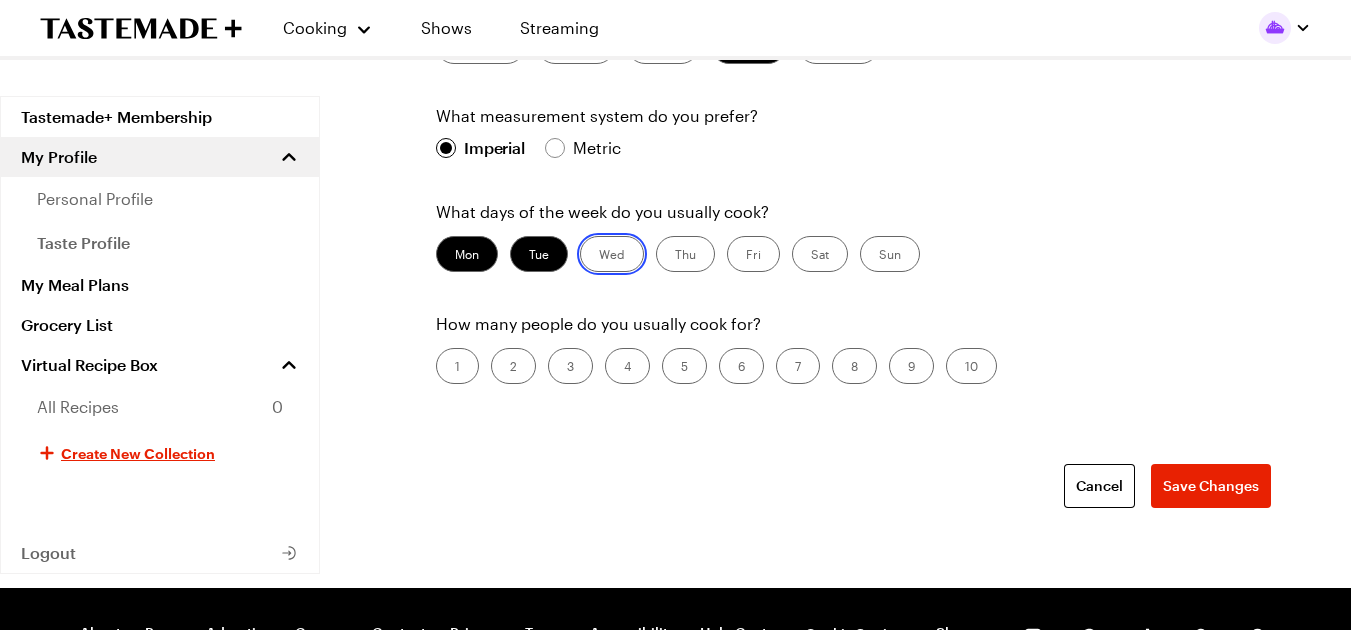 click on "Wed" at bounding box center (599, 256) 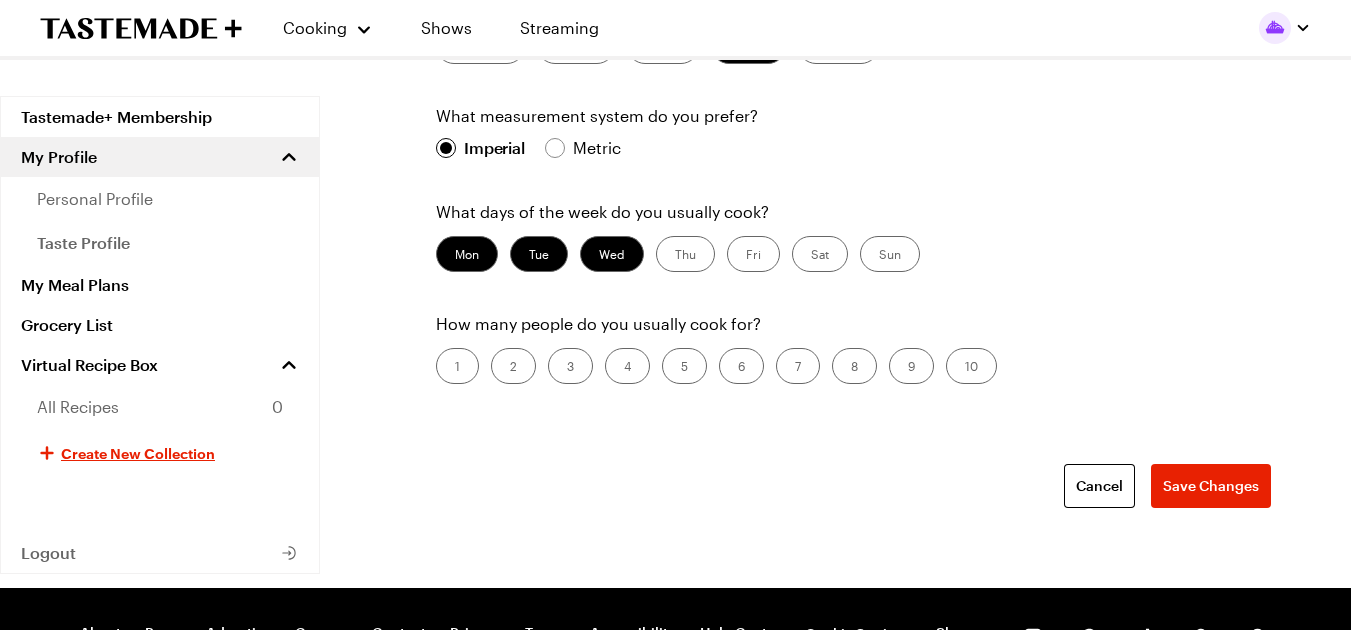 click on "Thu" at bounding box center [685, 254] 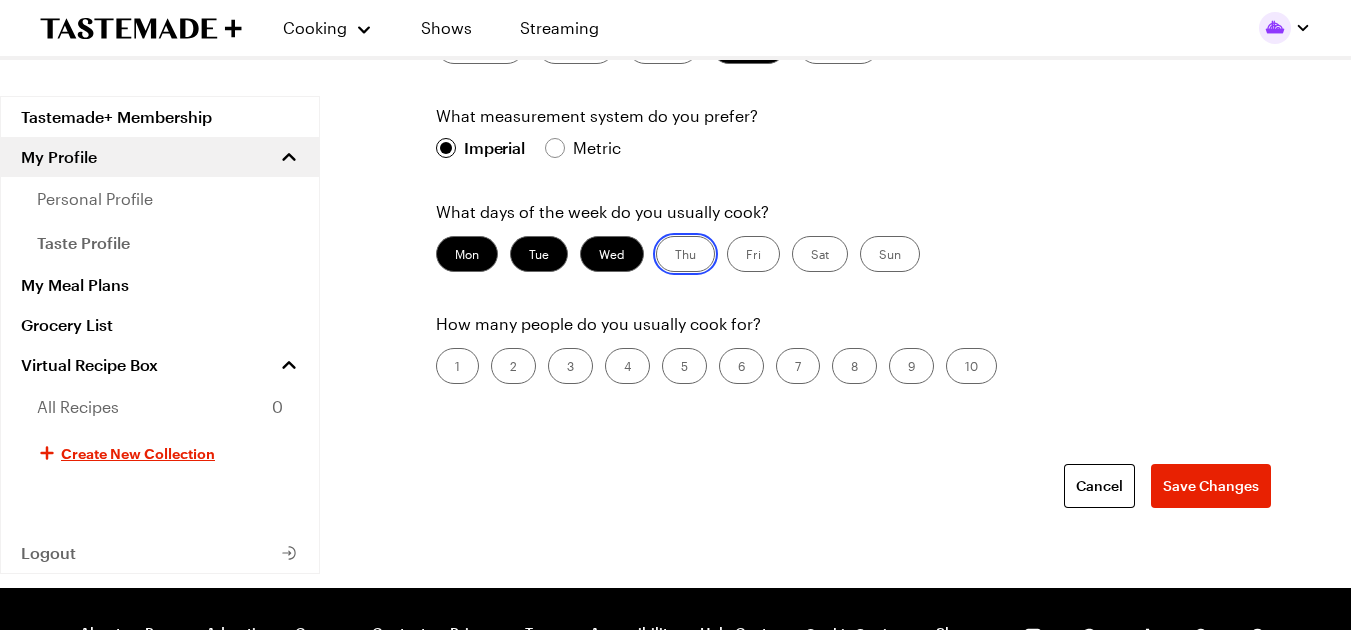 click on "Thu" at bounding box center [675, 256] 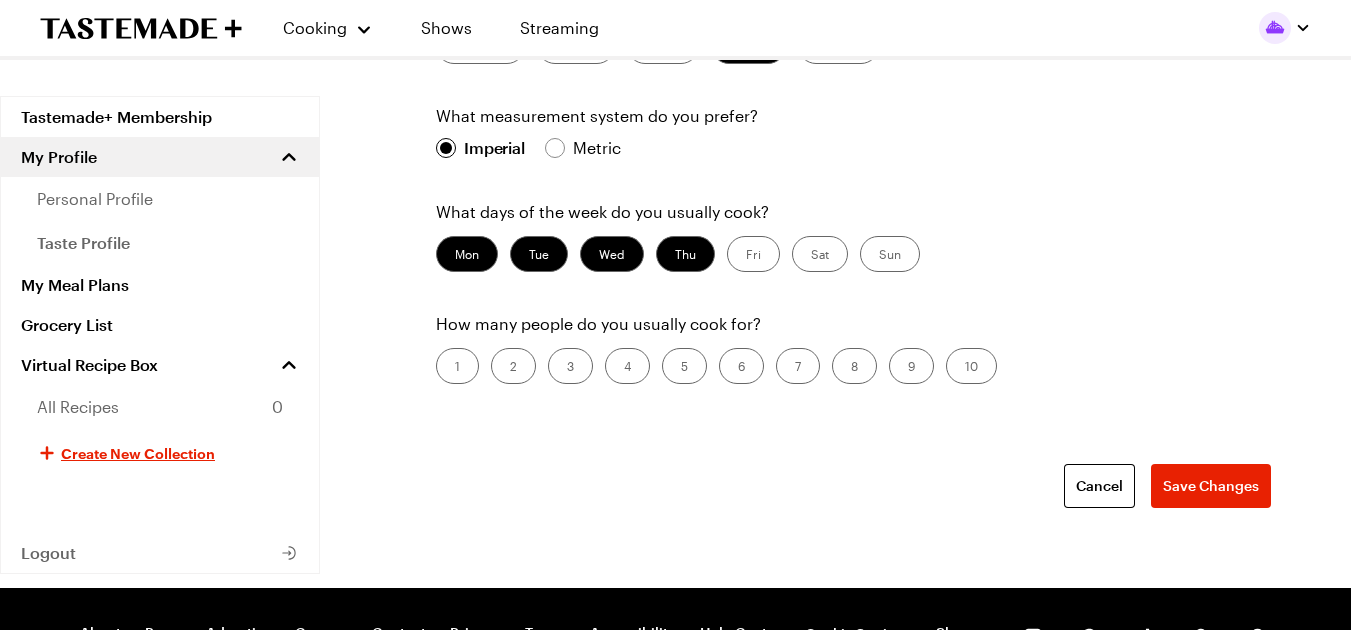 click on "Fri" at bounding box center (753, 254) 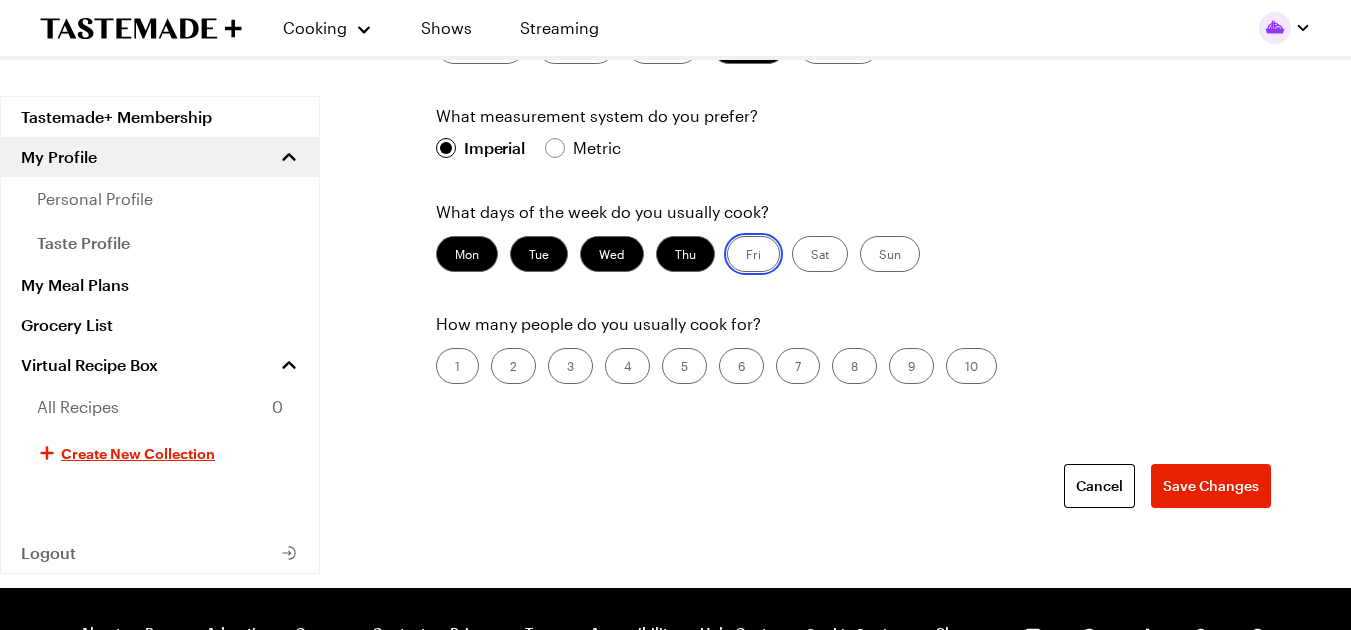 click on "Fri" at bounding box center (746, 256) 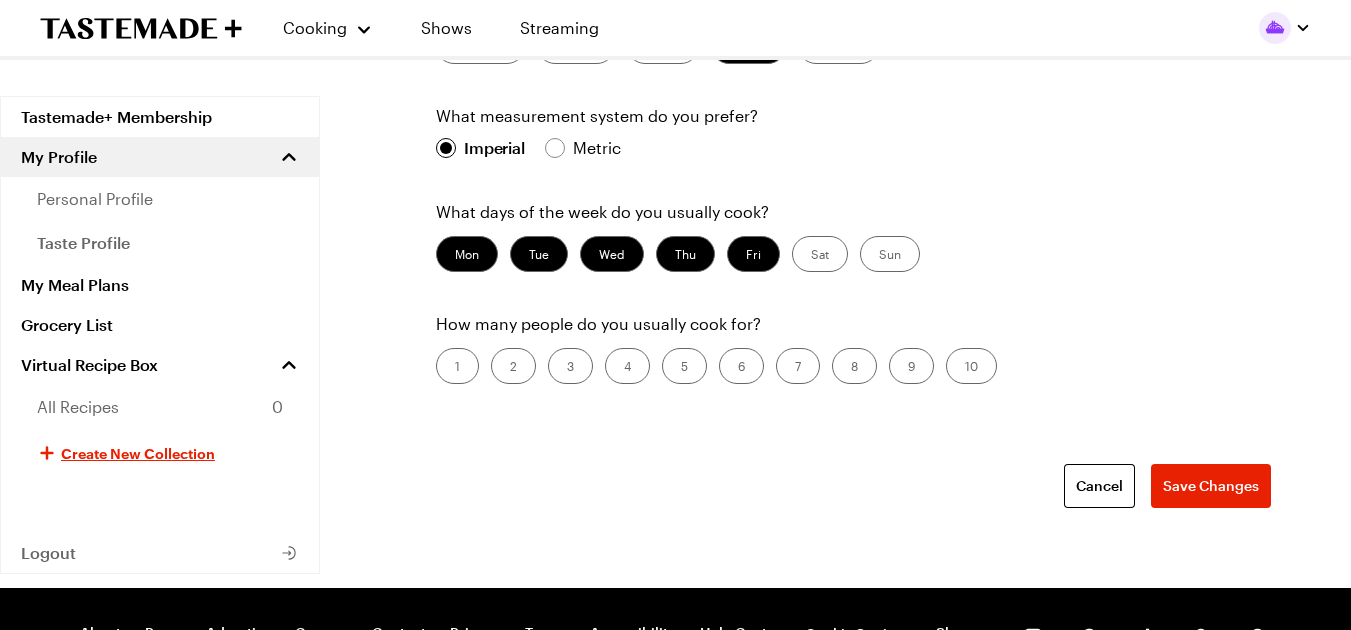 click on "Sat" at bounding box center [820, 254] 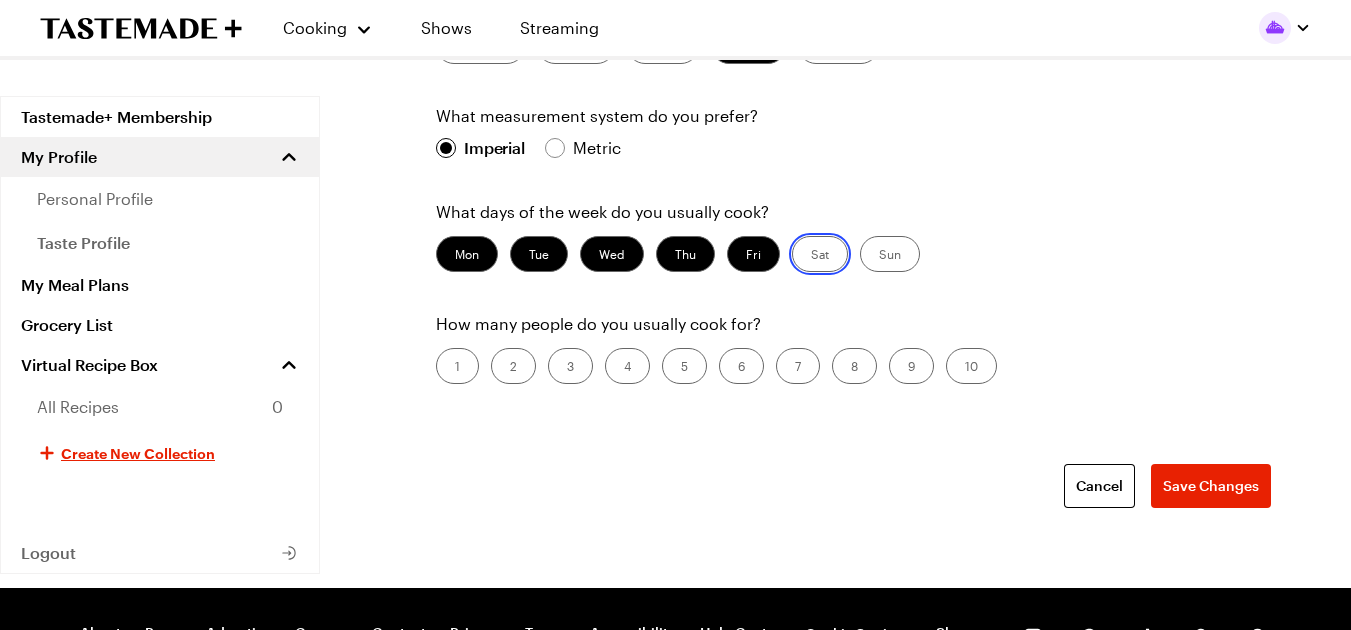 click on "Sat" at bounding box center [811, 256] 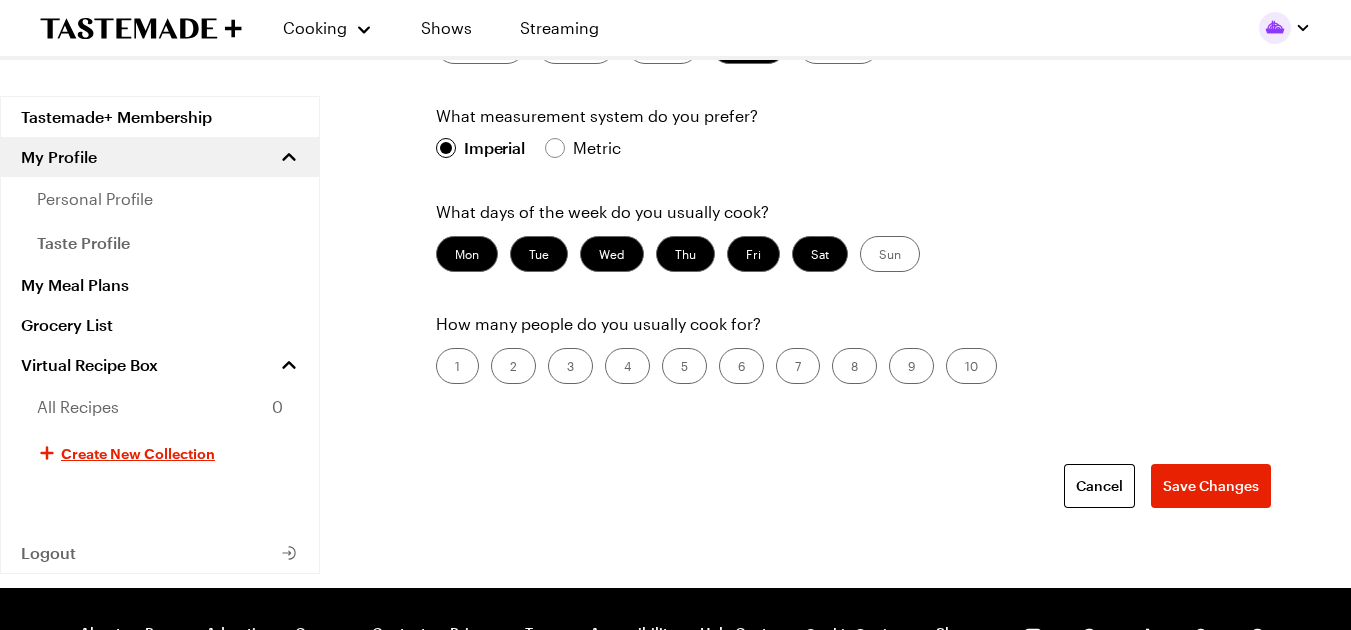 click on "Sun" at bounding box center [890, 254] 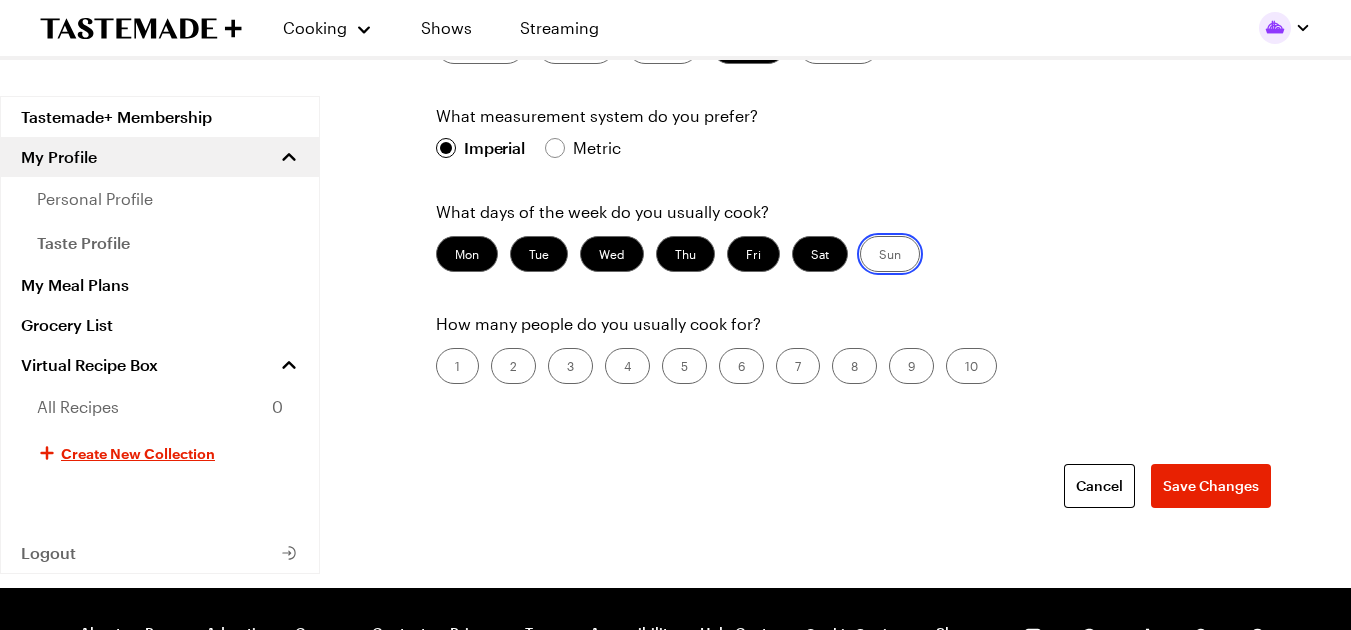 click on "Sun" at bounding box center [879, 256] 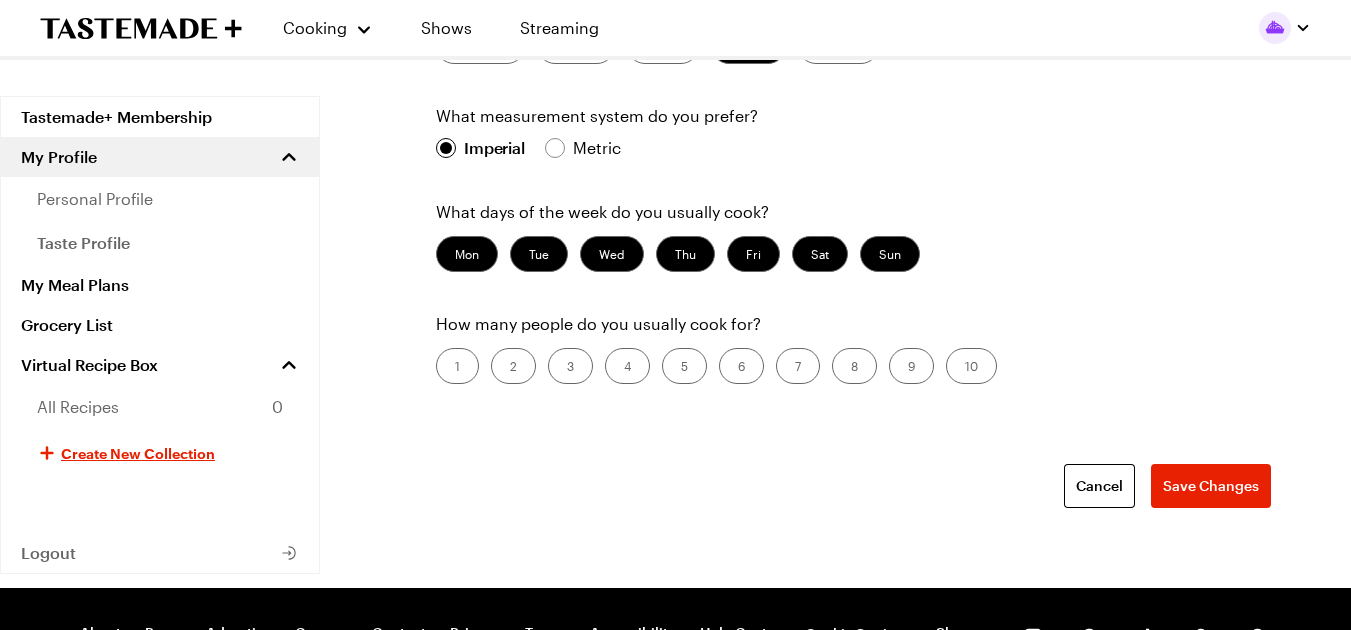 click on "3" at bounding box center [570, 366] 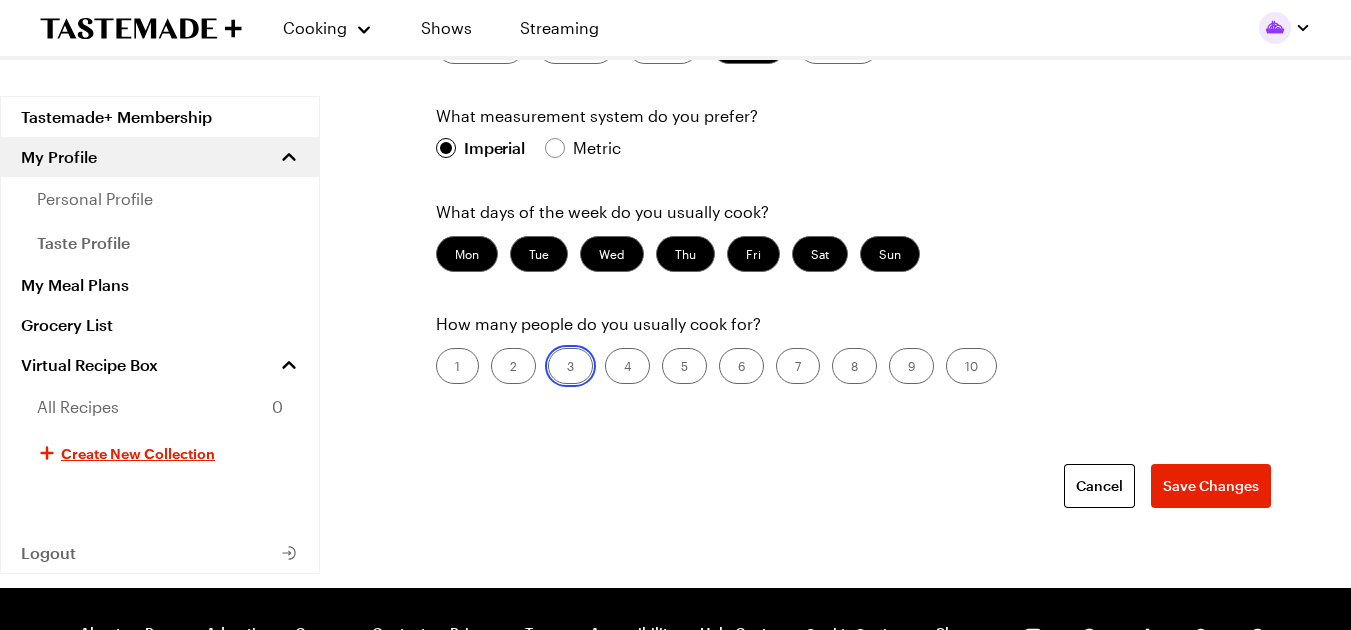 click on "3" at bounding box center [567, 368] 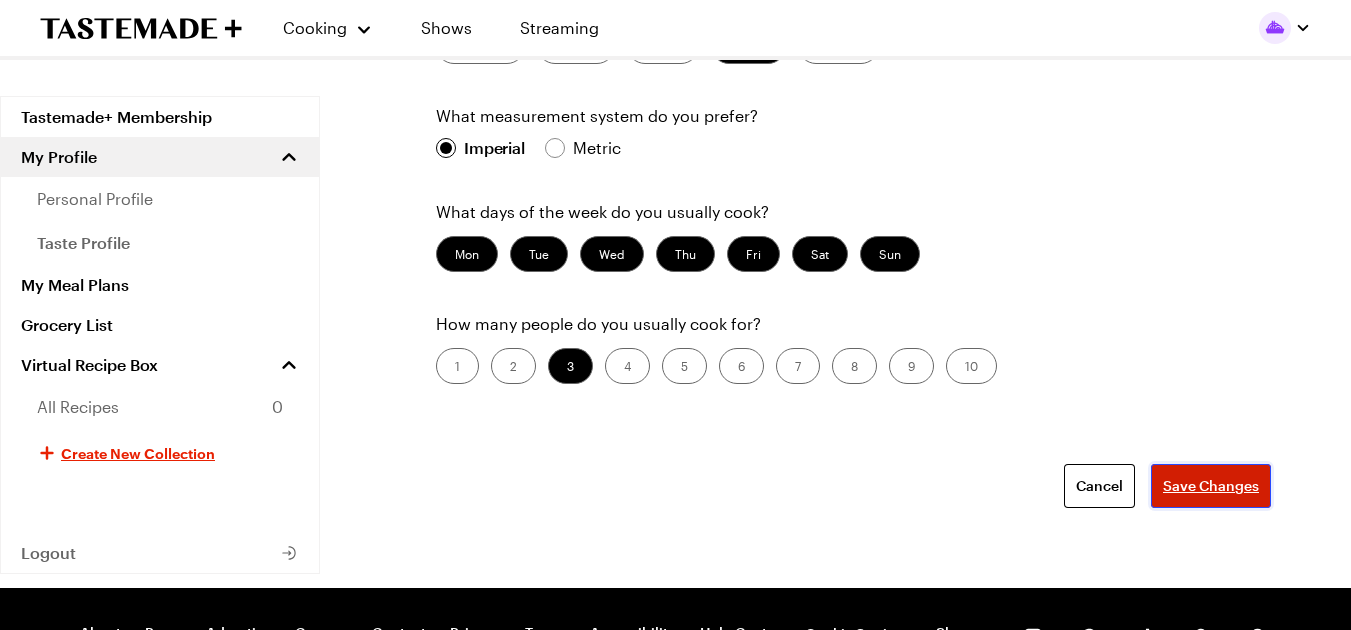 click on "Save Changes" at bounding box center (1211, 486) 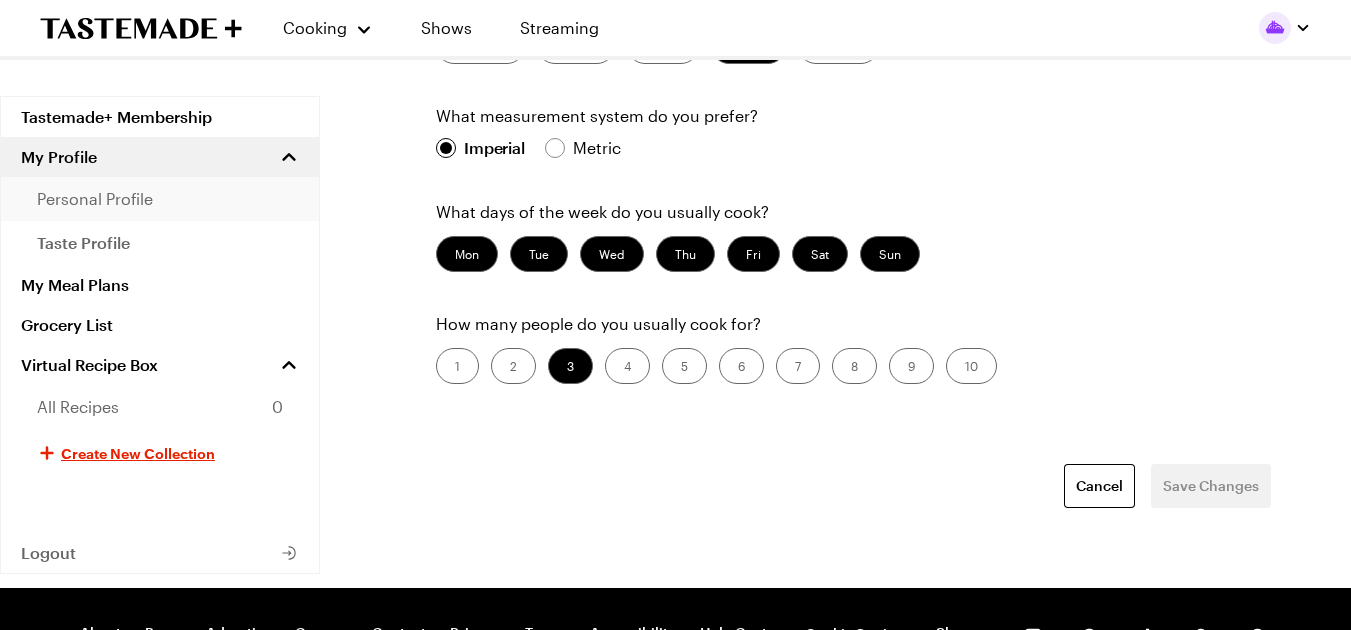 click on "personal profile" at bounding box center (95, 199) 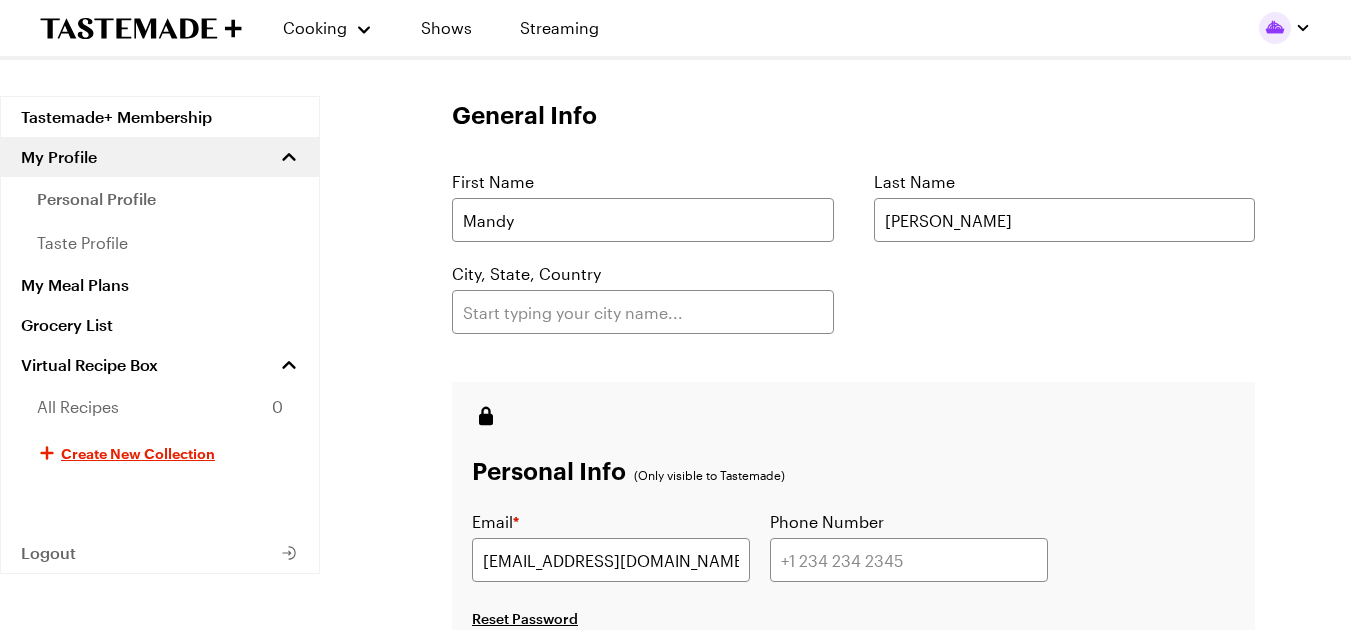 scroll, scrollTop: 215, scrollLeft: 0, axis: vertical 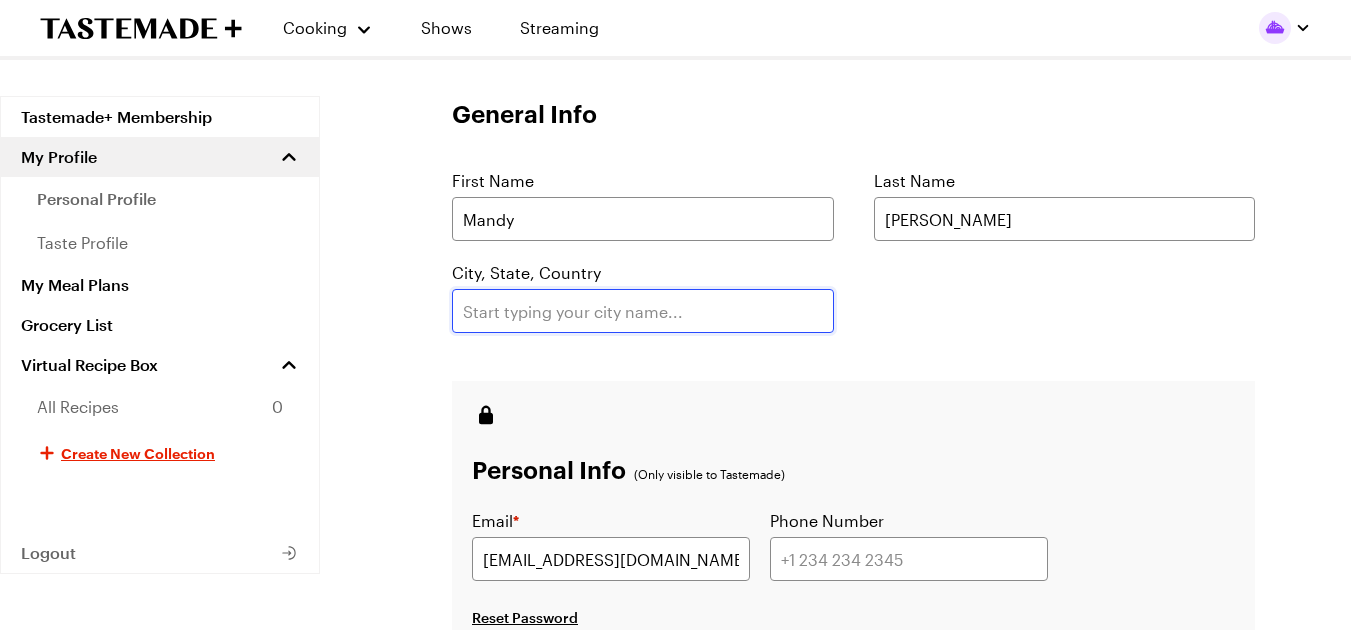 click at bounding box center [643, 311] 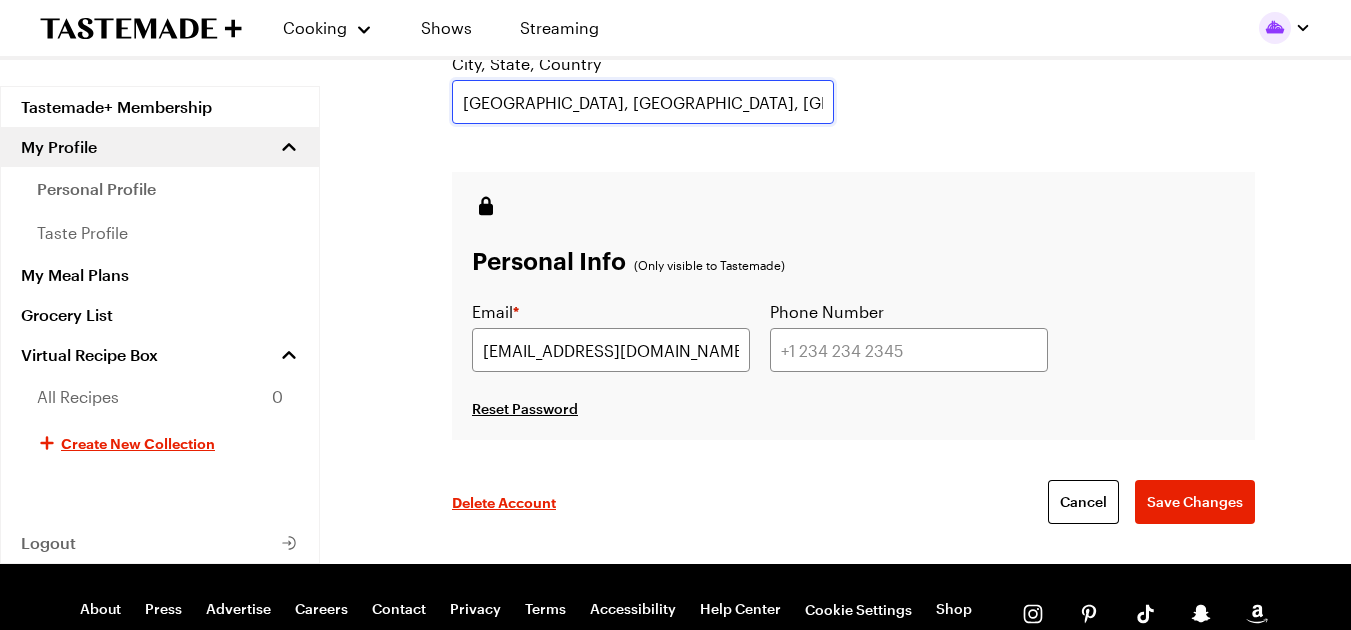 scroll, scrollTop: 425, scrollLeft: 0, axis: vertical 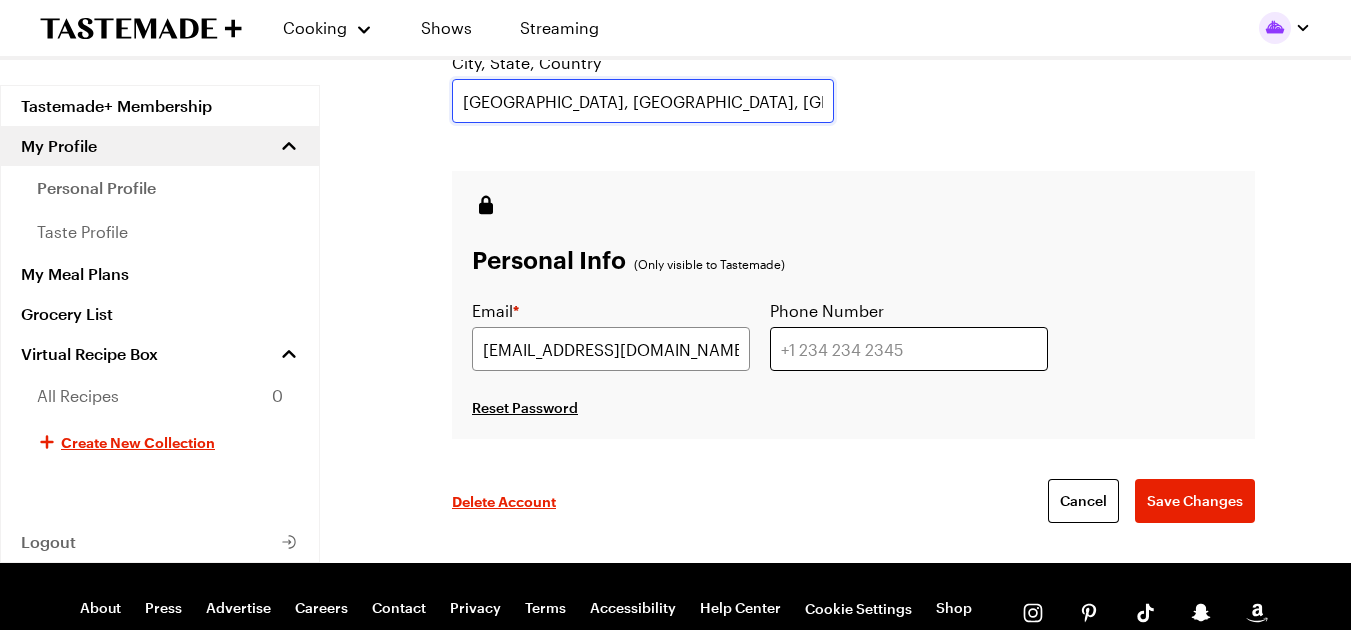 type on "[GEOGRAPHIC_DATA], [GEOGRAPHIC_DATA], [GEOGRAPHIC_DATA]" 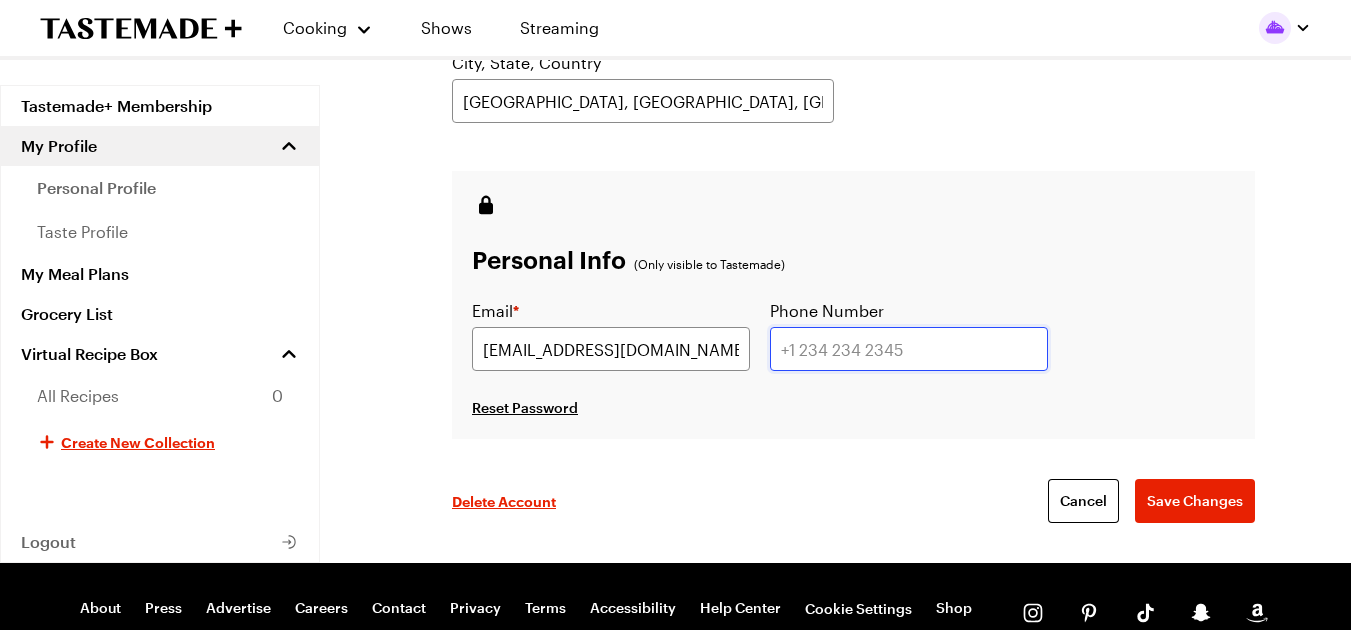 click at bounding box center [909, 349] 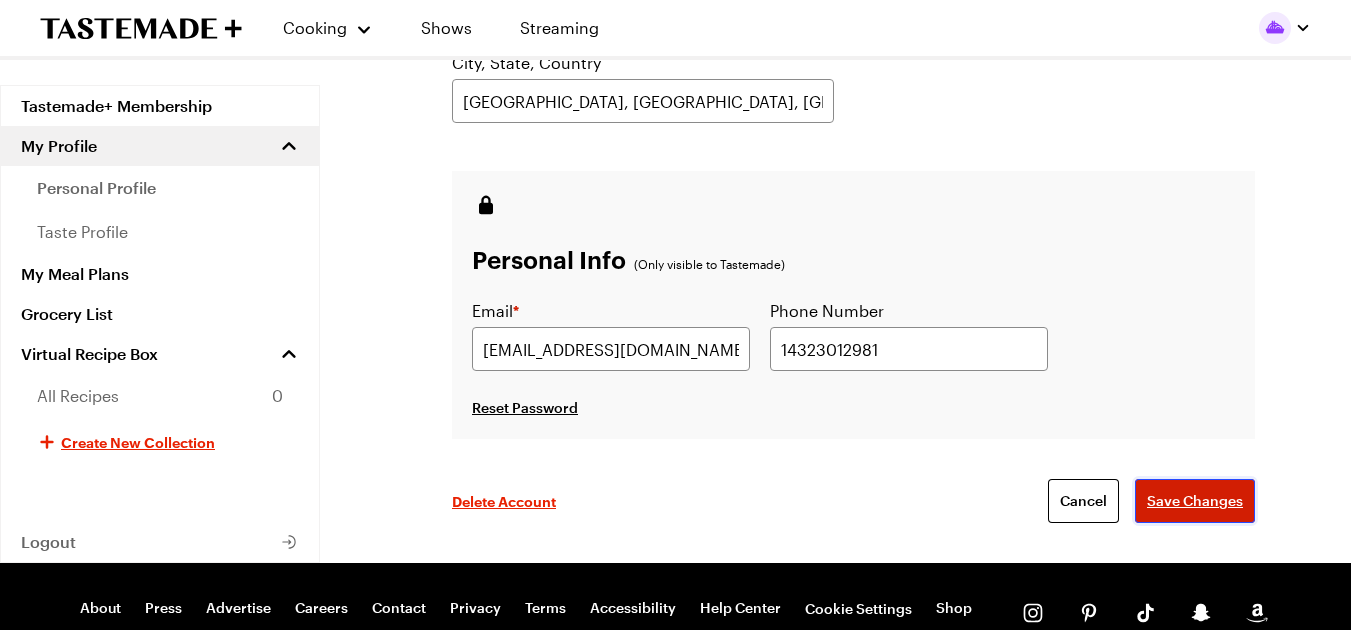 click on "Save Changes" at bounding box center (1195, 501) 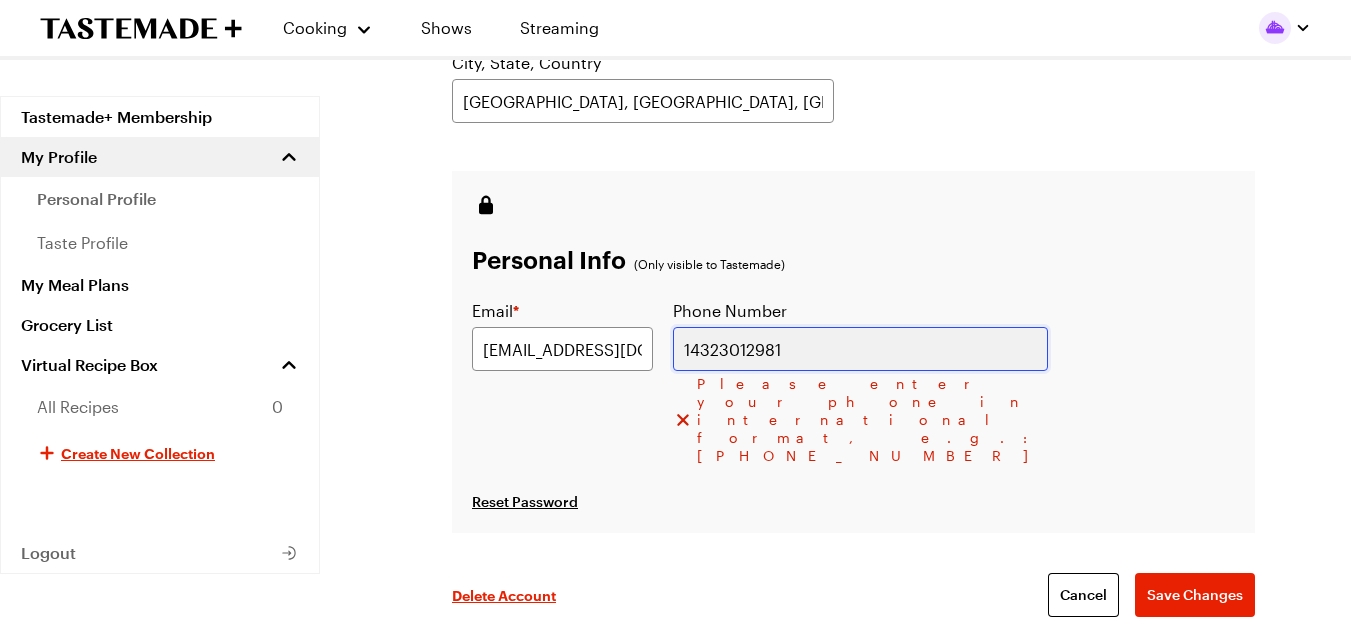 click on "14323012981" at bounding box center (860, 349) 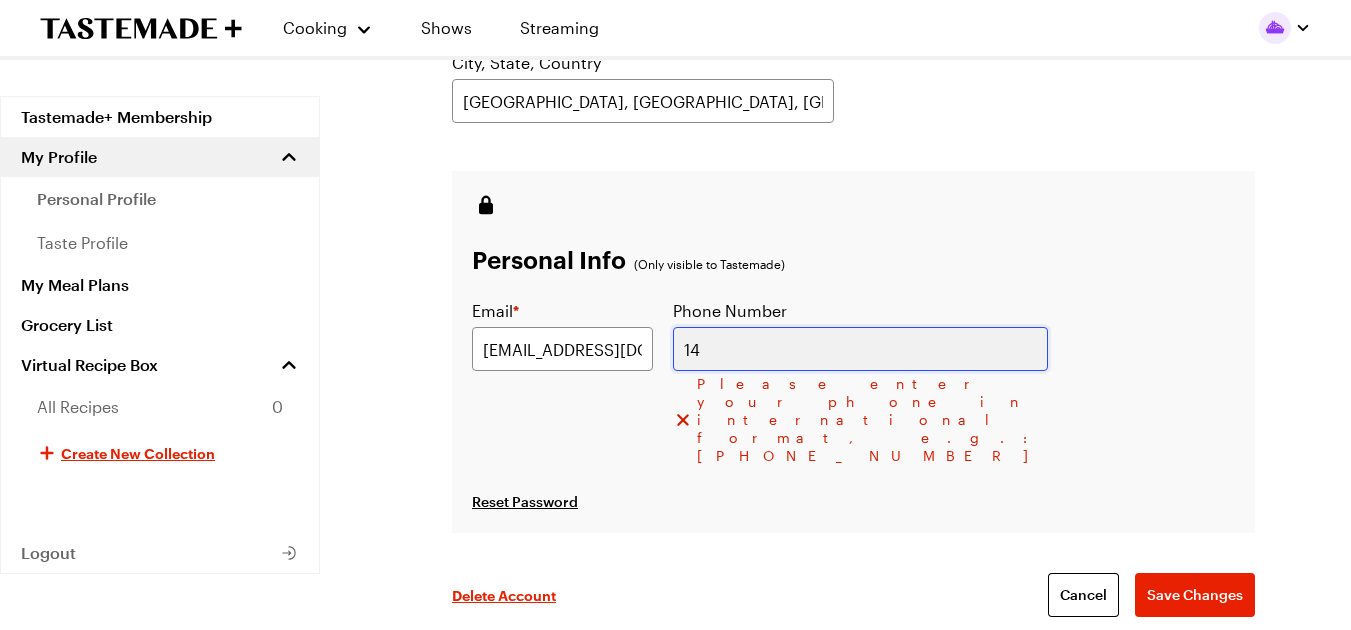 type on "1" 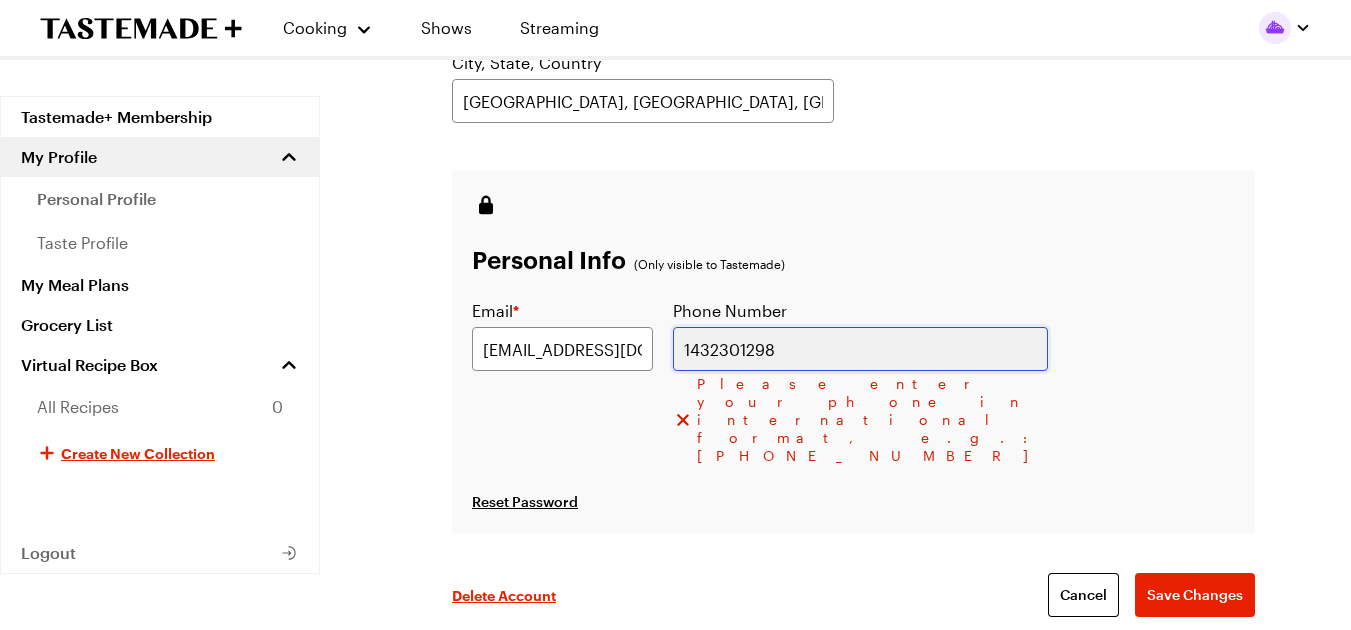 type on "14323012981" 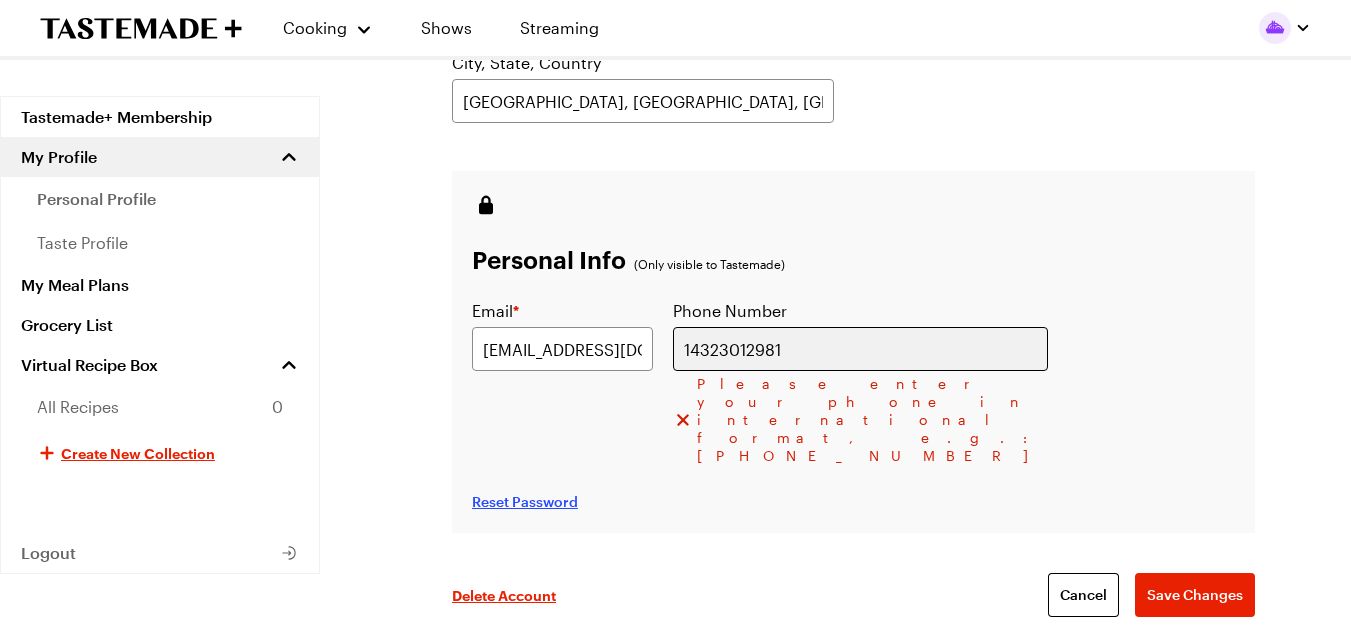 type 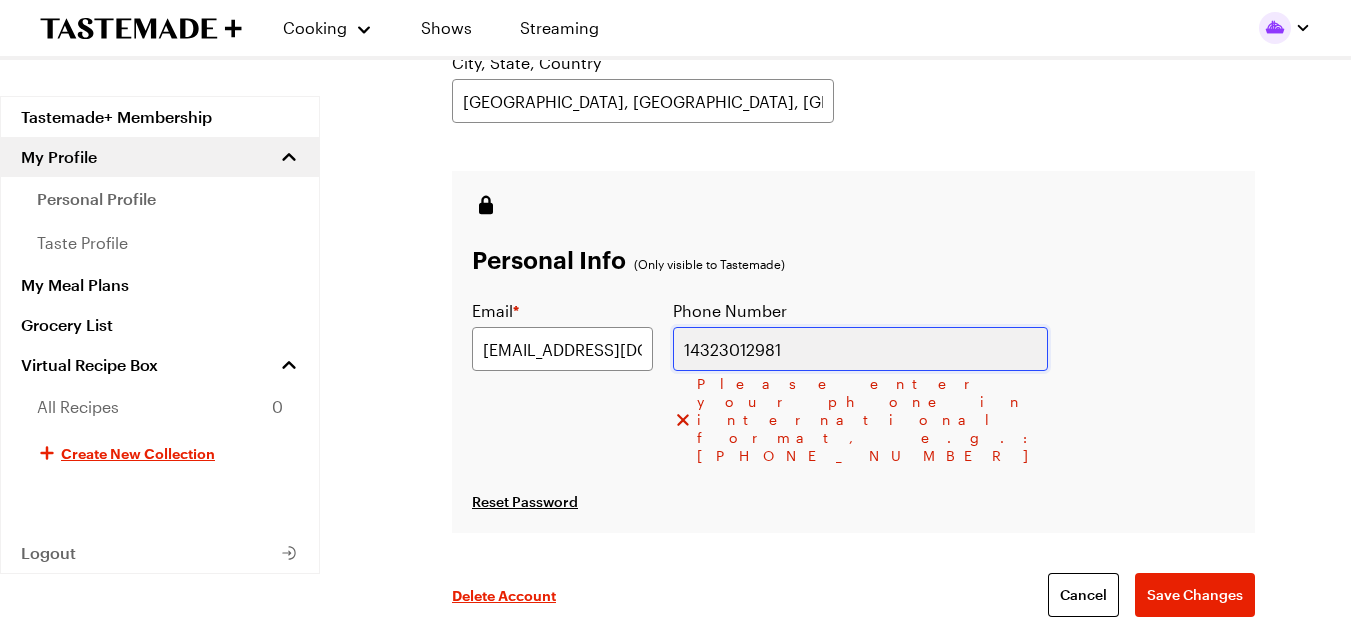 click on "14323012981" at bounding box center [860, 349] 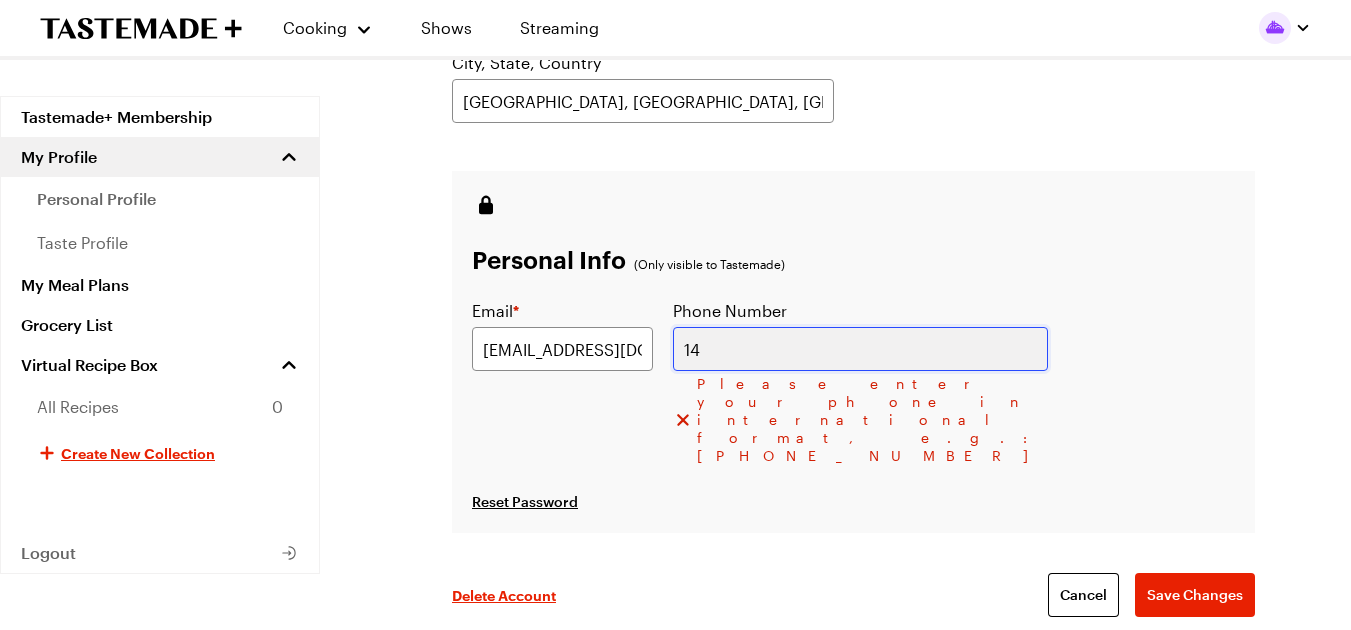 type on "1" 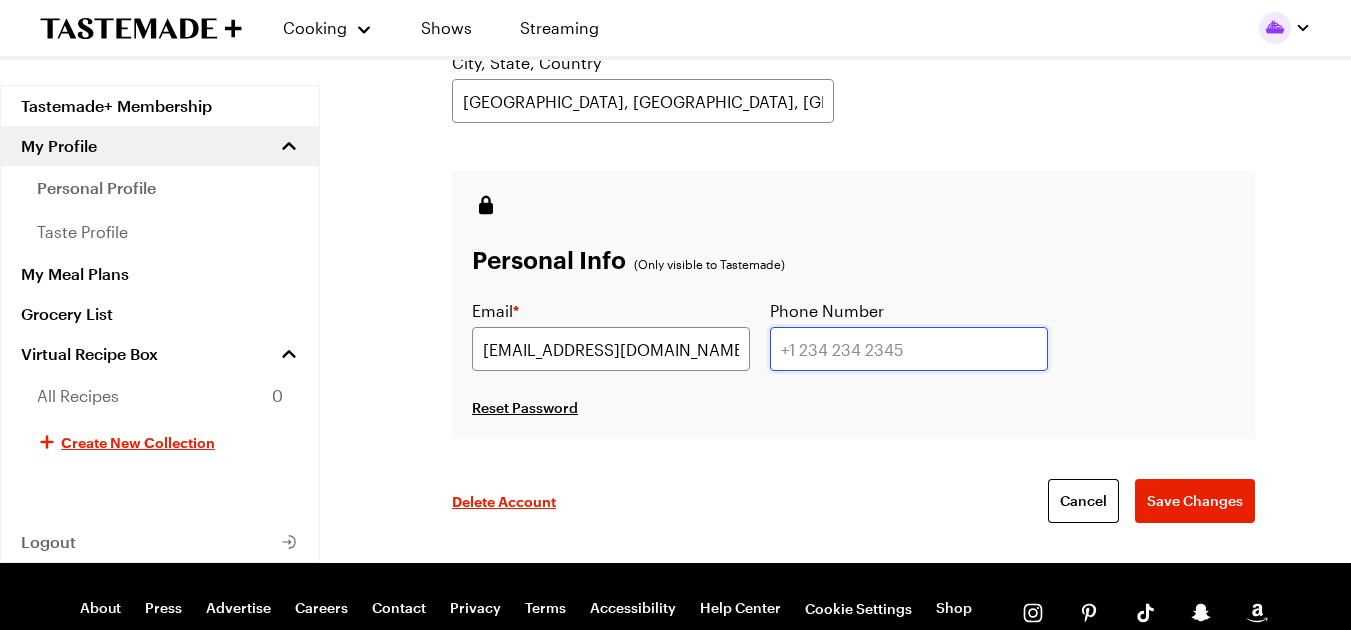 type on "=" 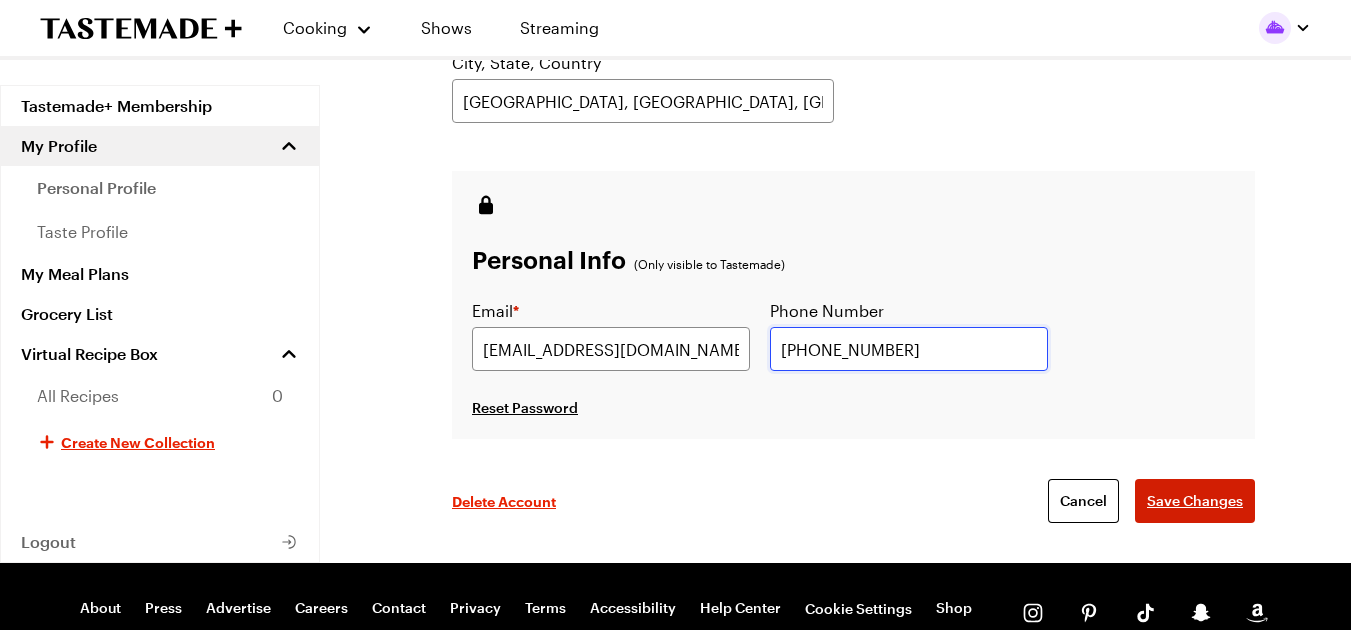 type on "[PHONE_NUMBER]" 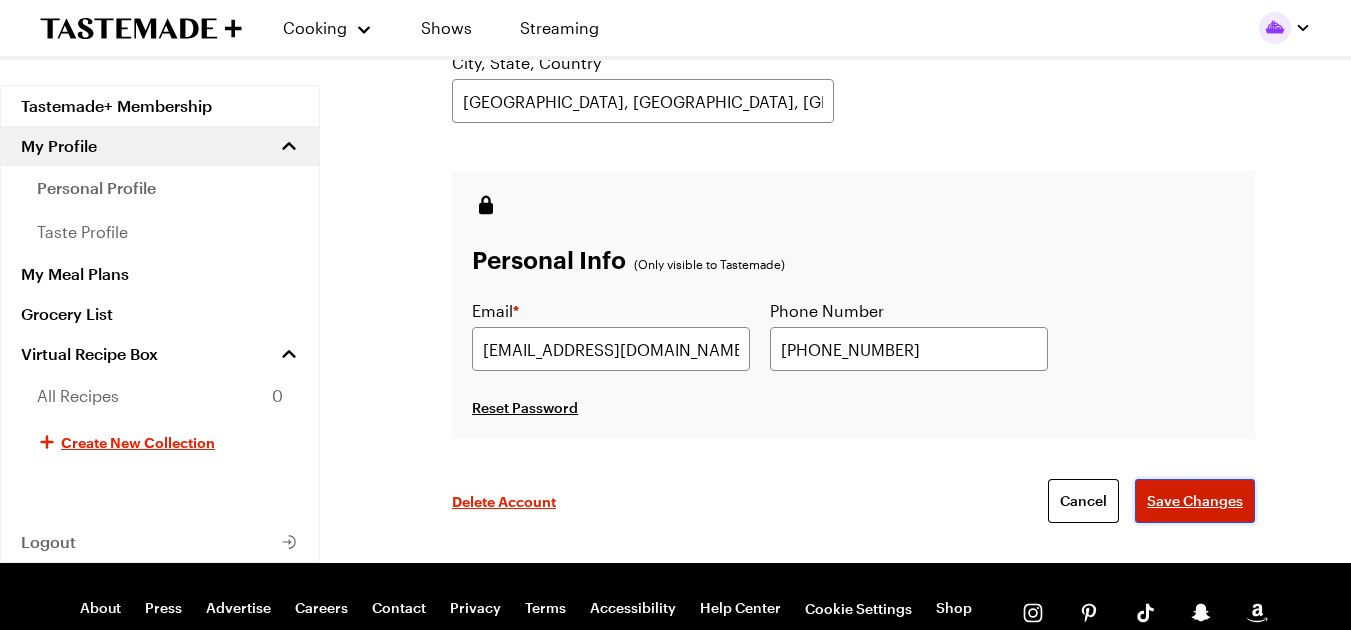 click on "Save Changes" at bounding box center [1195, 501] 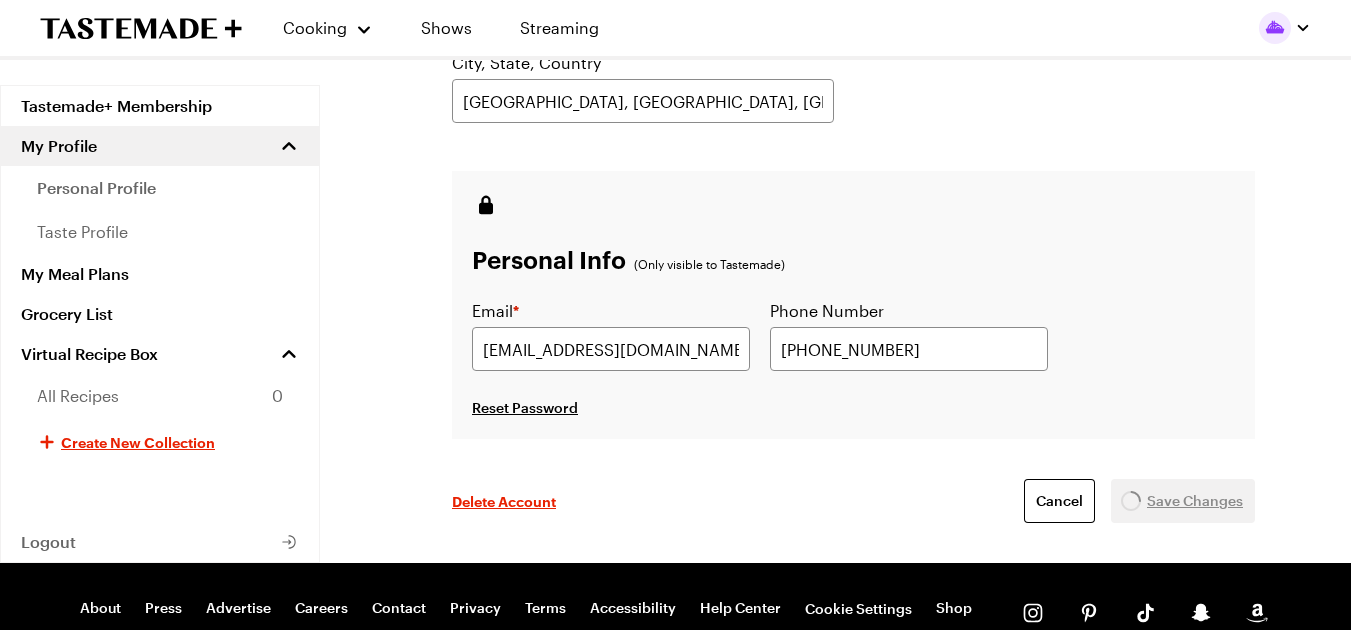 scroll, scrollTop: 0, scrollLeft: 0, axis: both 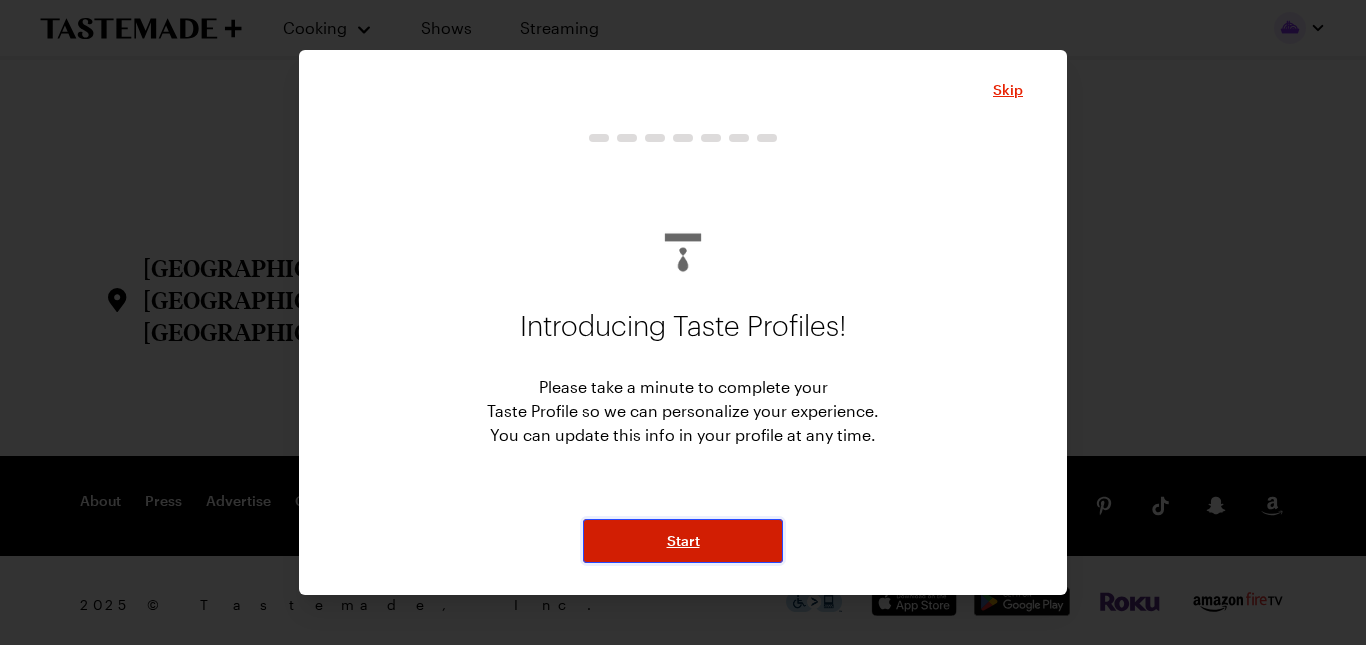 click on "Start" at bounding box center [683, 541] 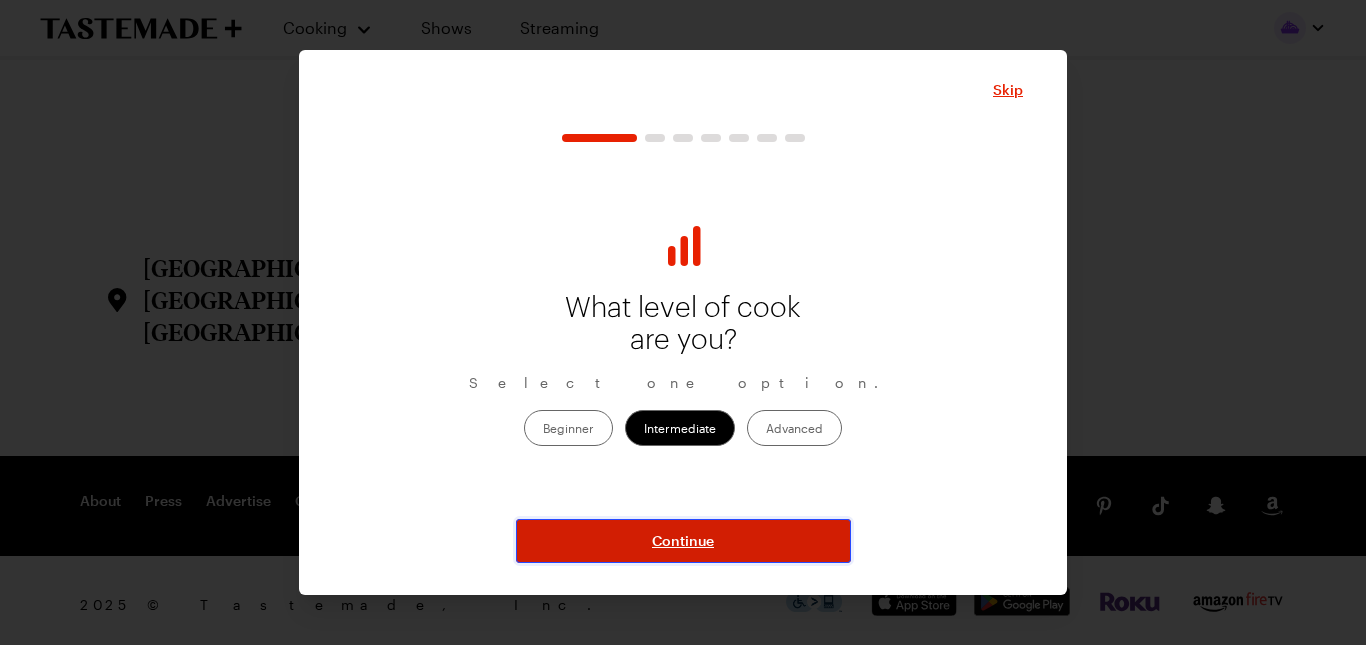click on "Continue" at bounding box center [683, 541] 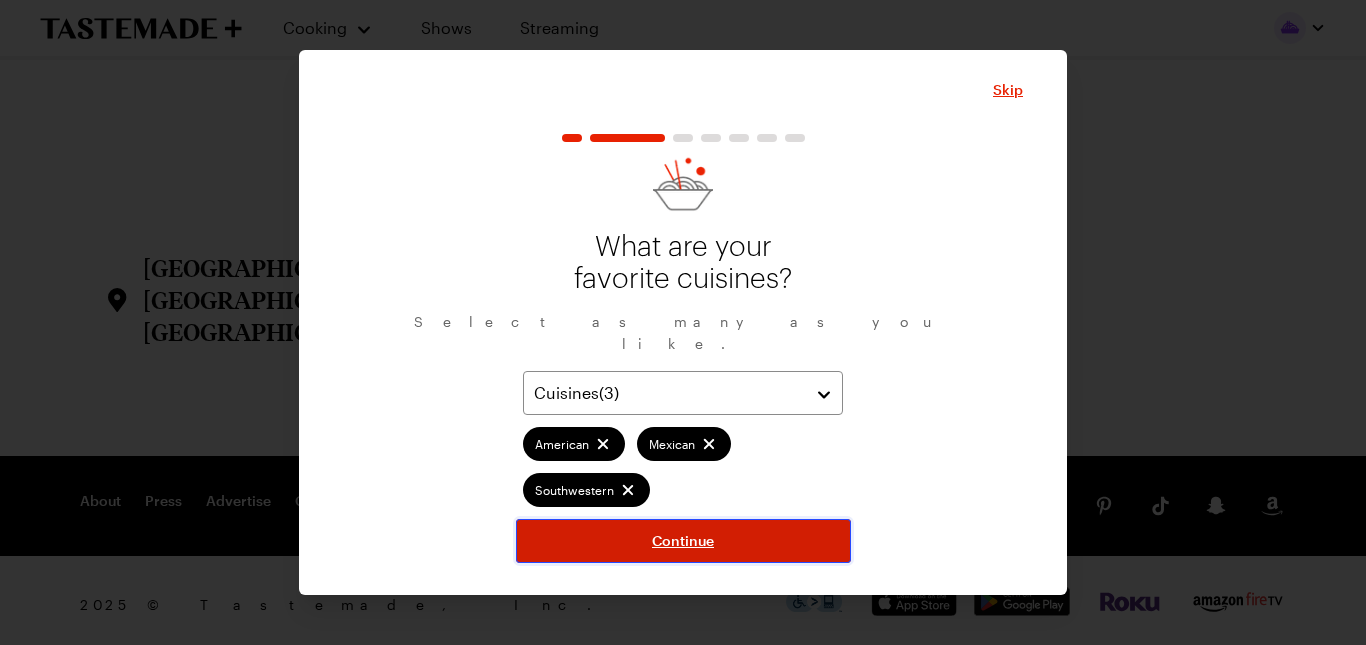 click on "Continue" at bounding box center (683, 541) 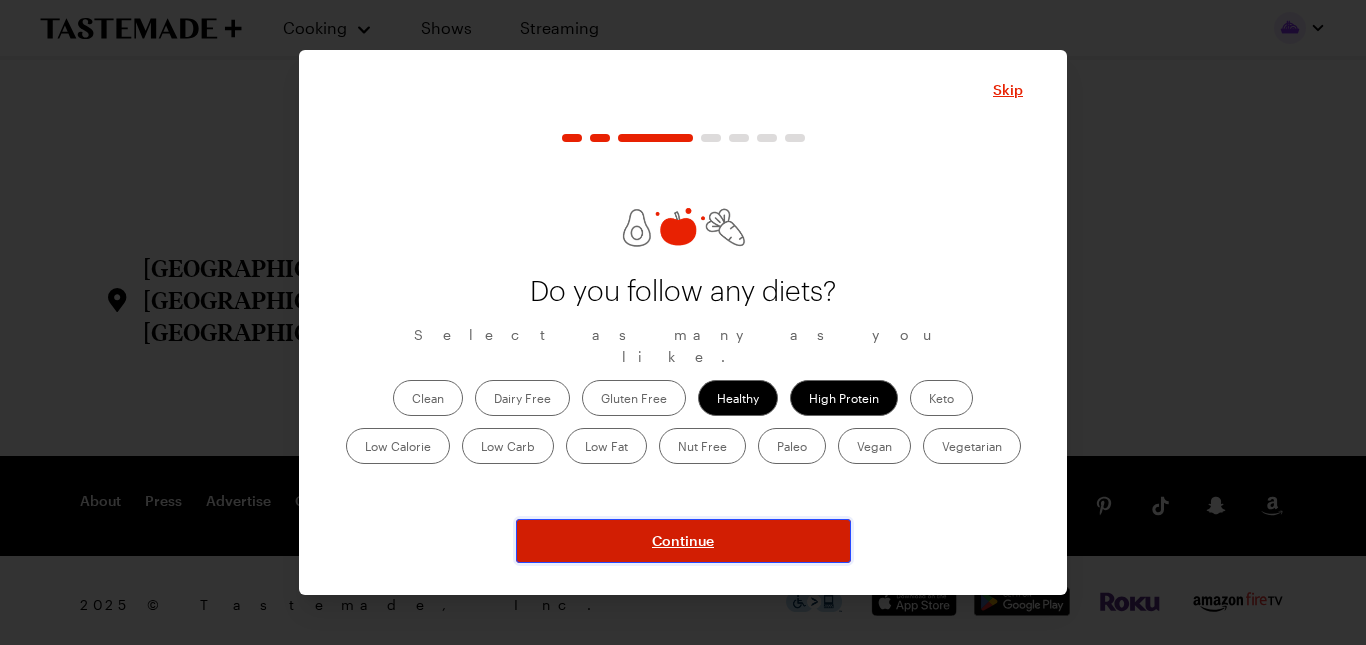 click on "Continue" at bounding box center [683, 541] 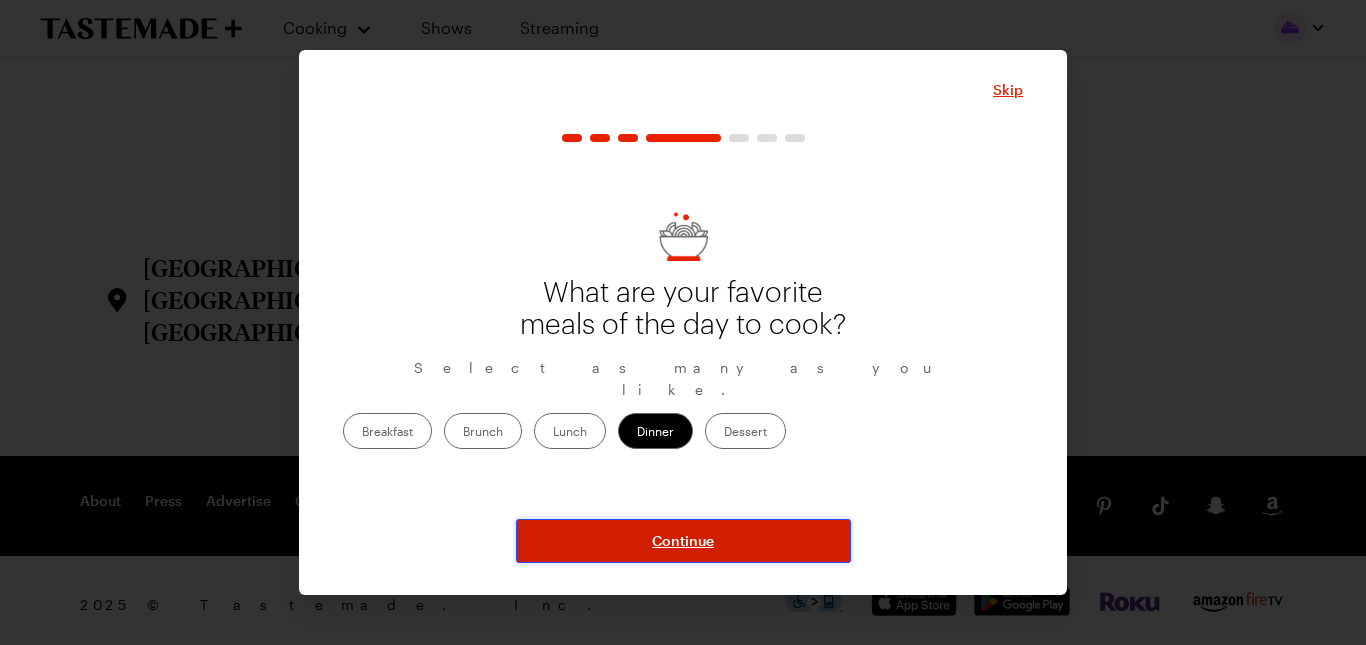 click on "Continue" at bounding box center (683, 541) 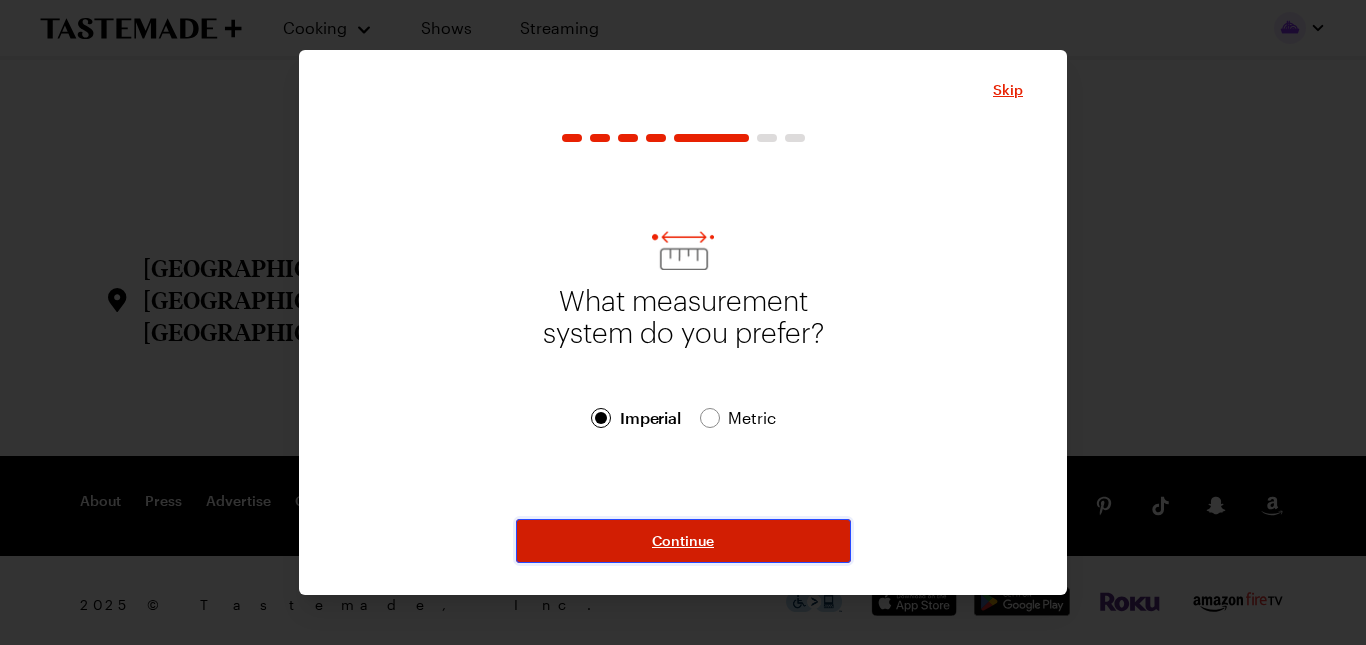 click on "Continue" at bounding box center [683, 541] 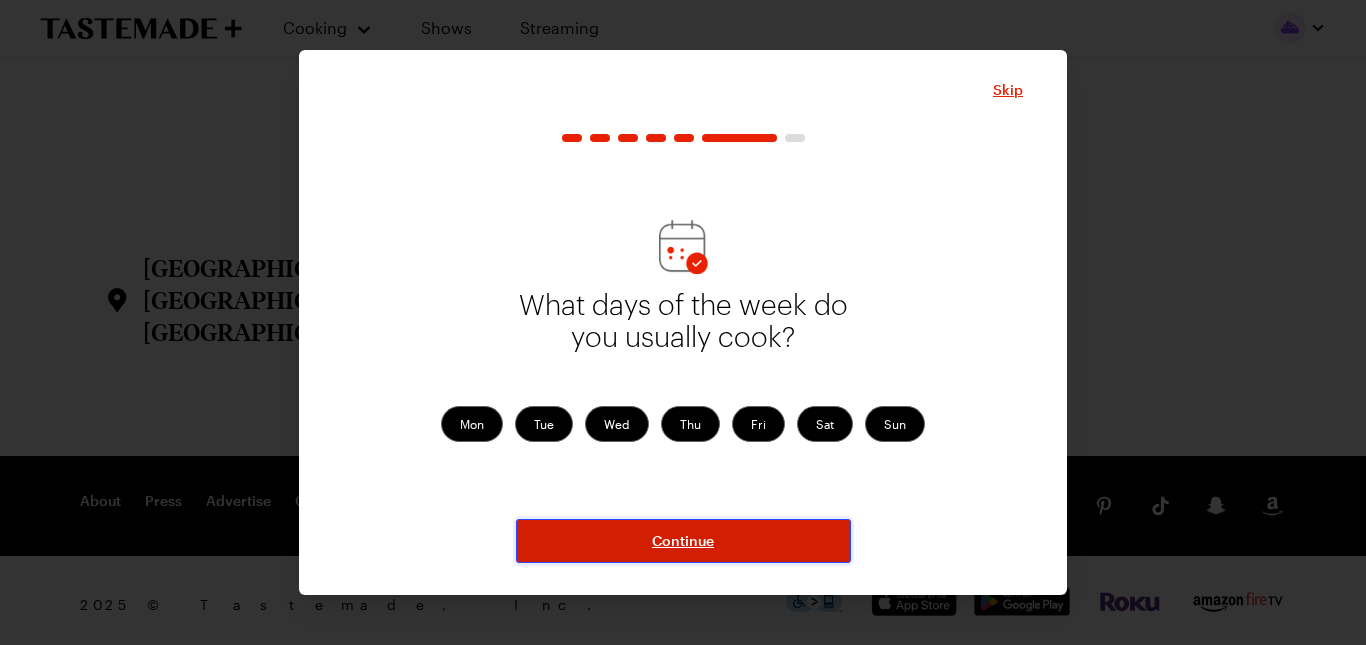 click on "Continue" at bounding box center [683, 541] 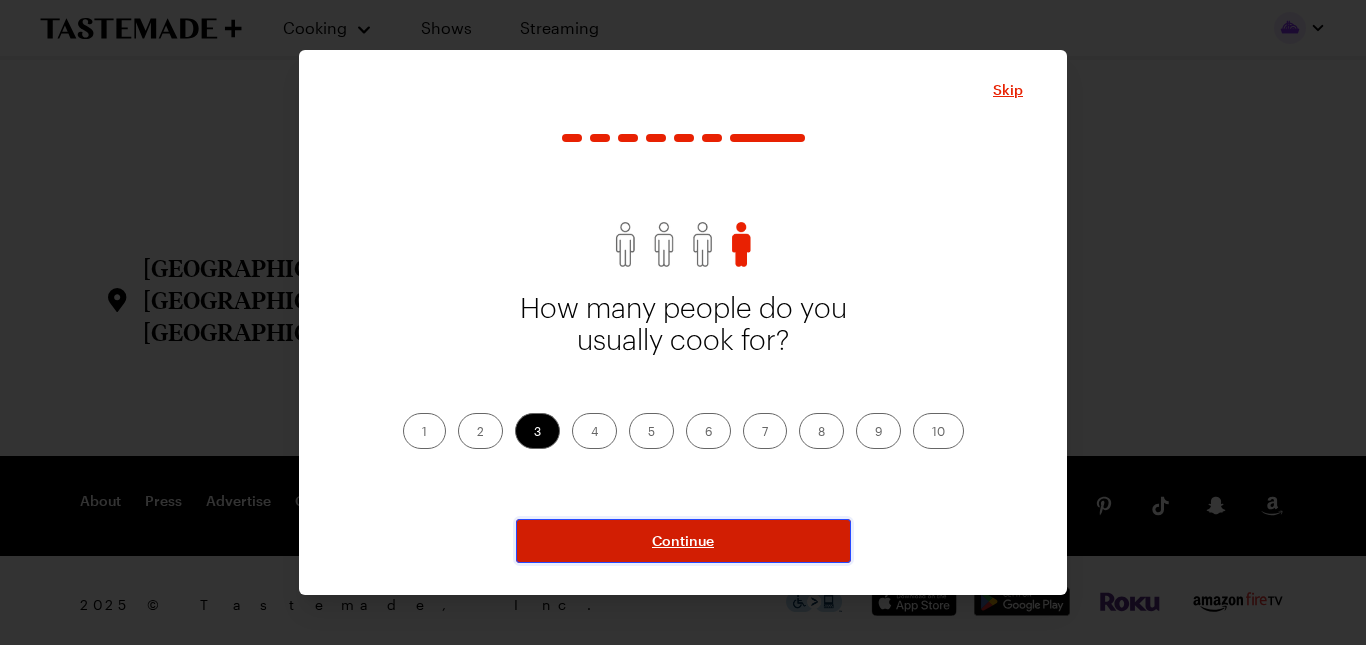 click on "Continue" at bounding box center (683, 541) 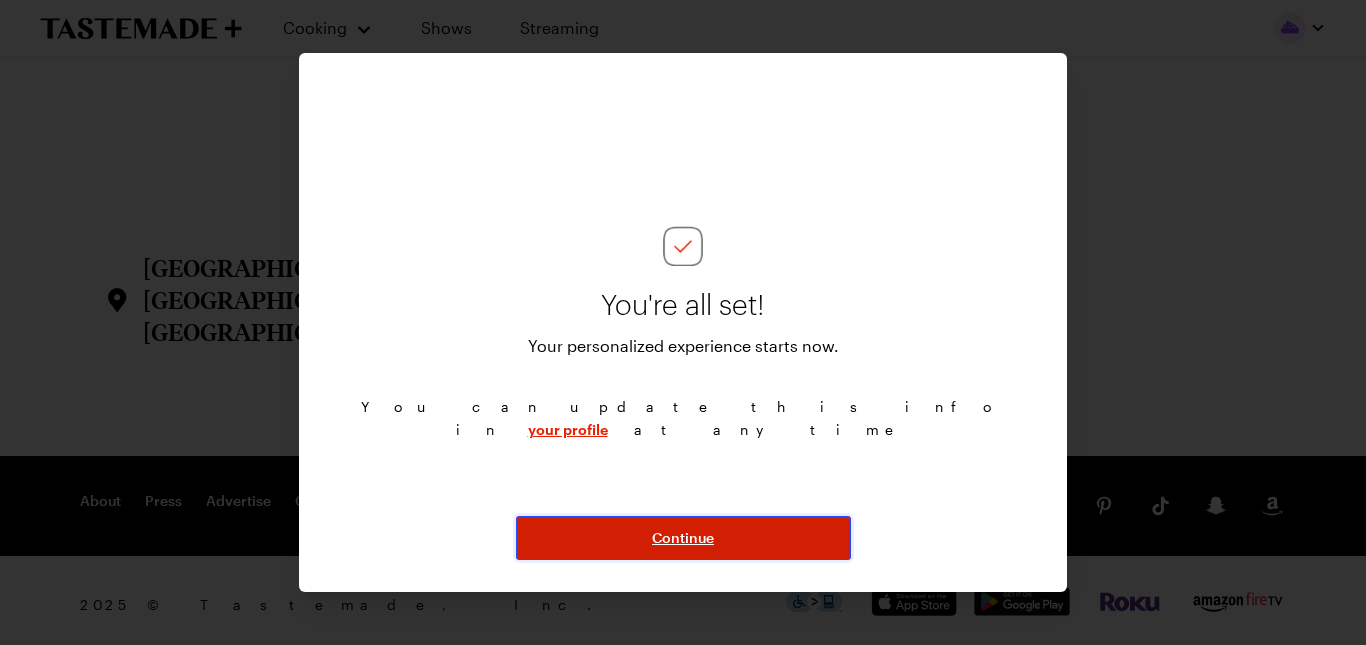 click on "Continue" at bounding box center [683, 538] 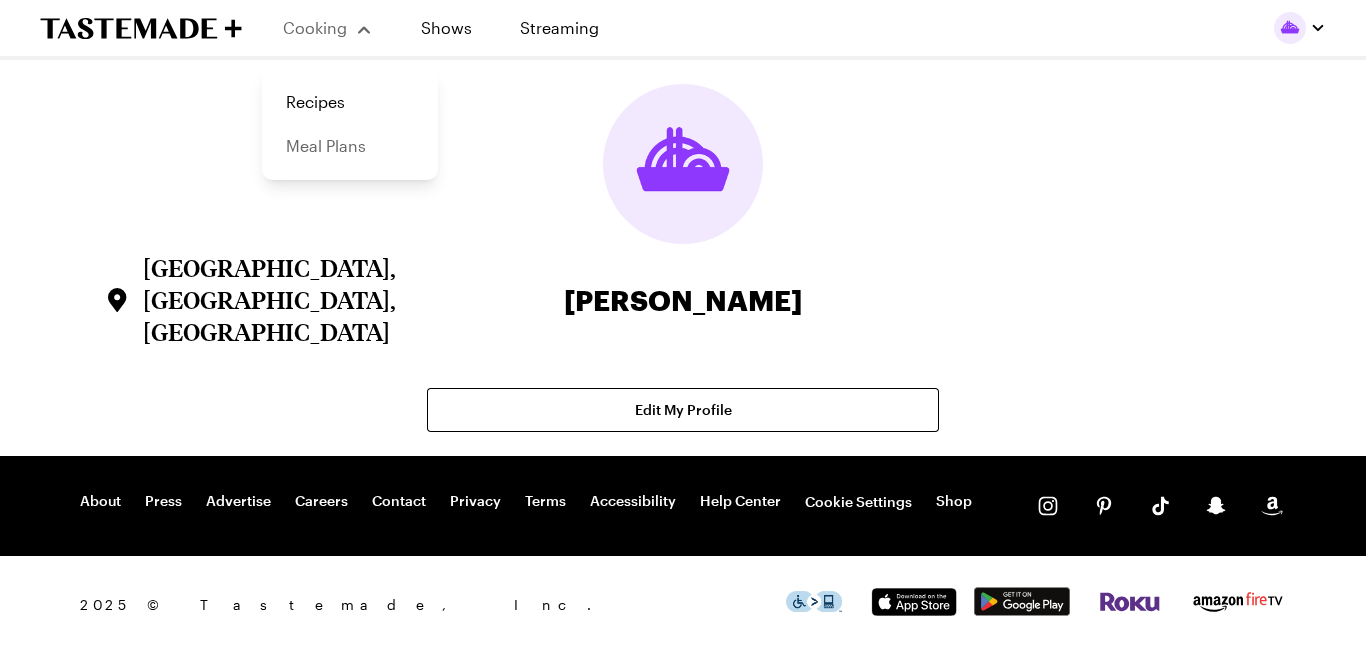 click on "Meal Plans" at bounding box center [350, 146] 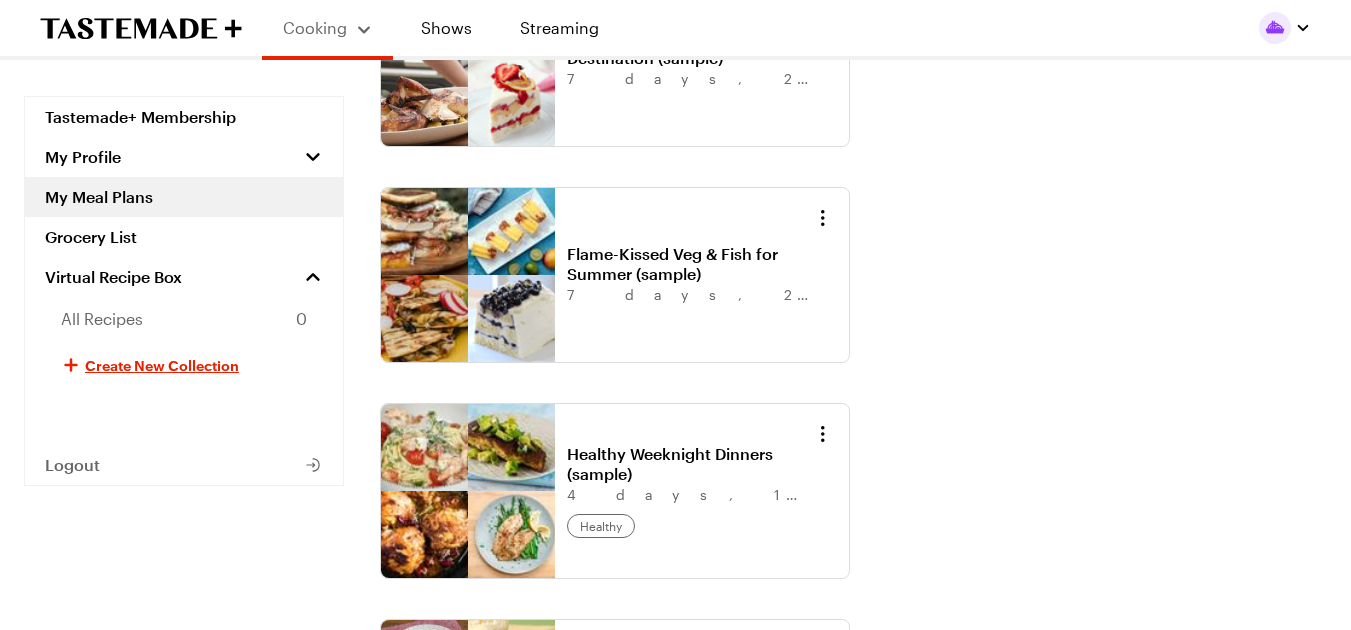 scroll, scrollTop: 349, scrollLeft: 0, axis: vertical 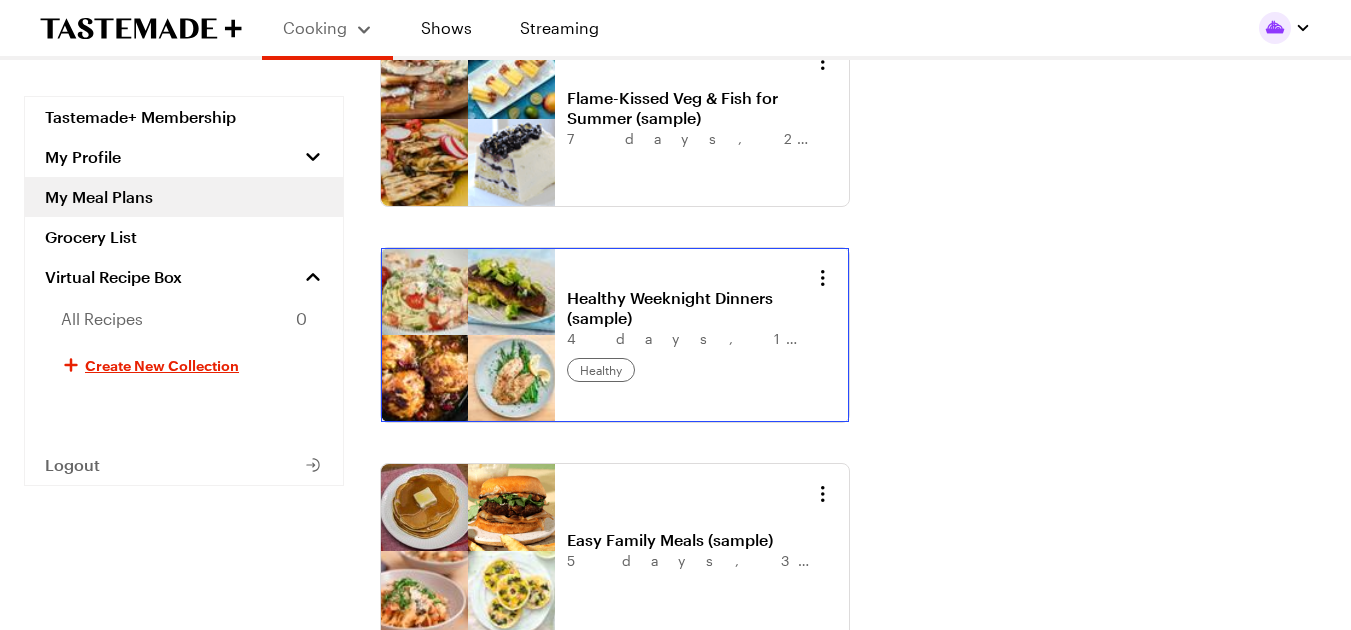 click on "Healthy Weeknight Dinners (sample)" at bounding box center (691, 308) 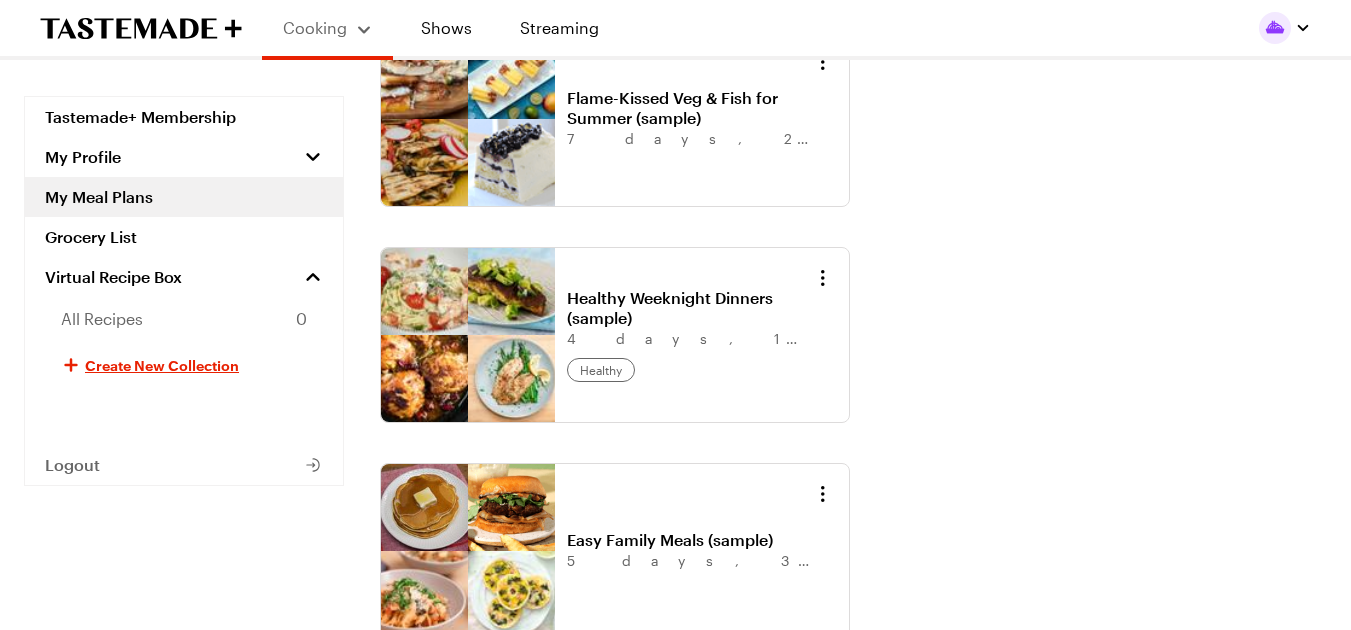 scroll, scrollTop: 0, scrollLeft: 0, axis: both 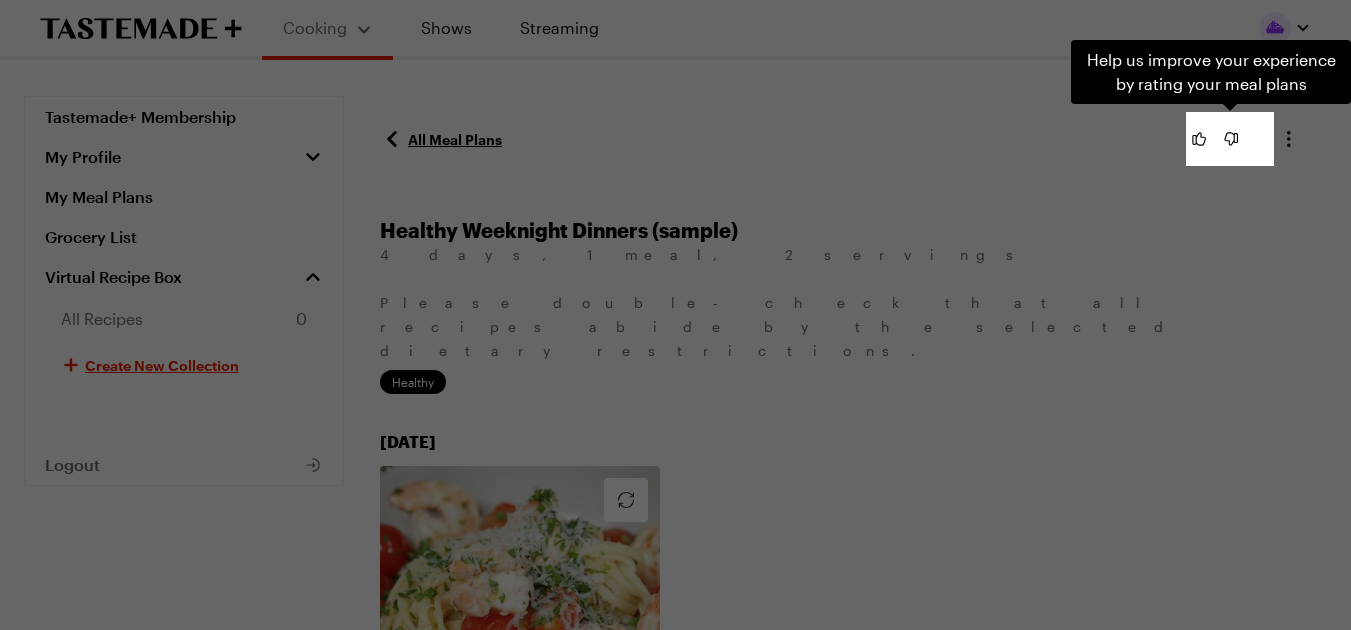 click on "Help us improve your experience by rating your meal plans . Press Escape to dismiss this highlight. Help us improve your experience by rating your meal plans" at bounding box center [675, 315] 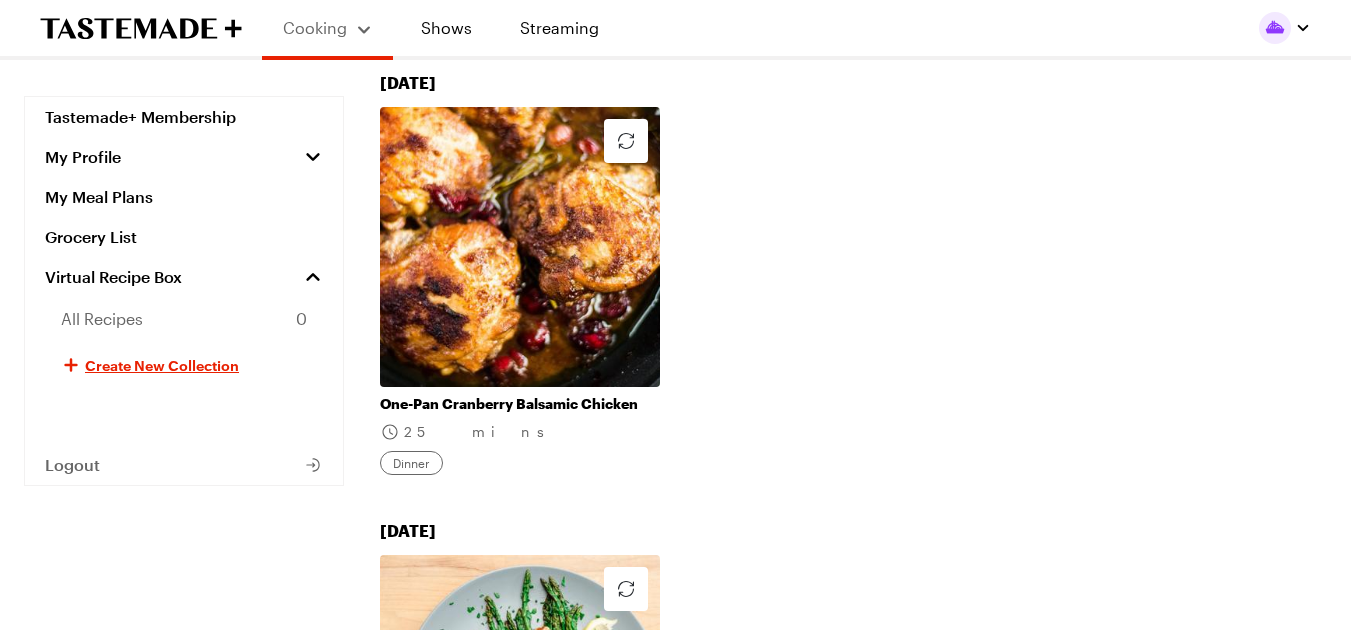 scroll, scrollTop: 1254, scrollLeft: 8, axis: both 